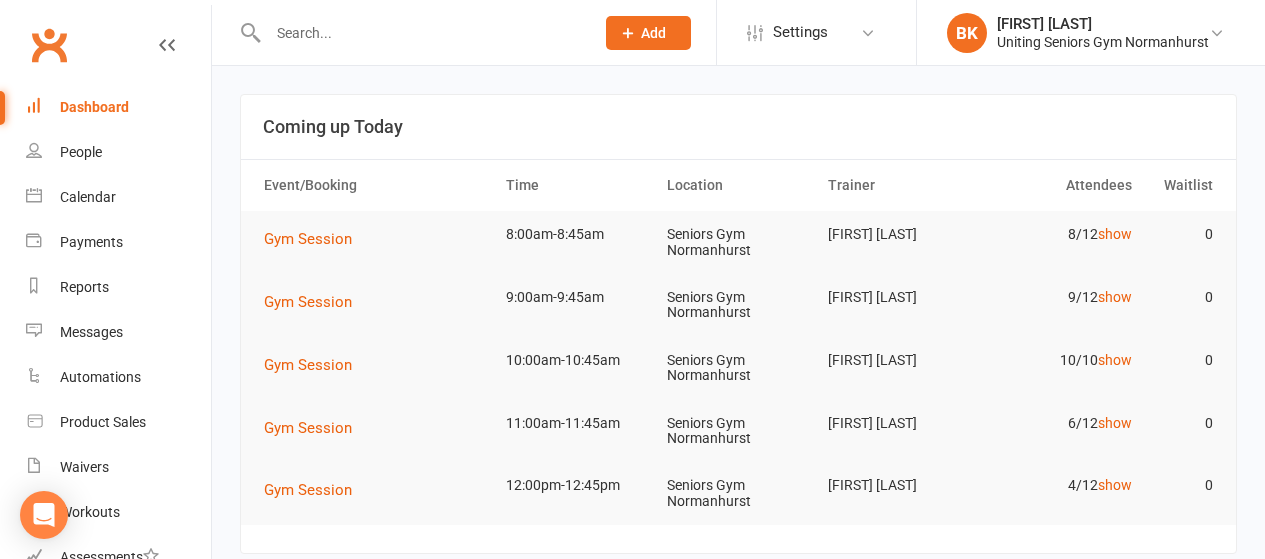 scroll, scrollTop: 0, scrollLeft: 0, axis: both 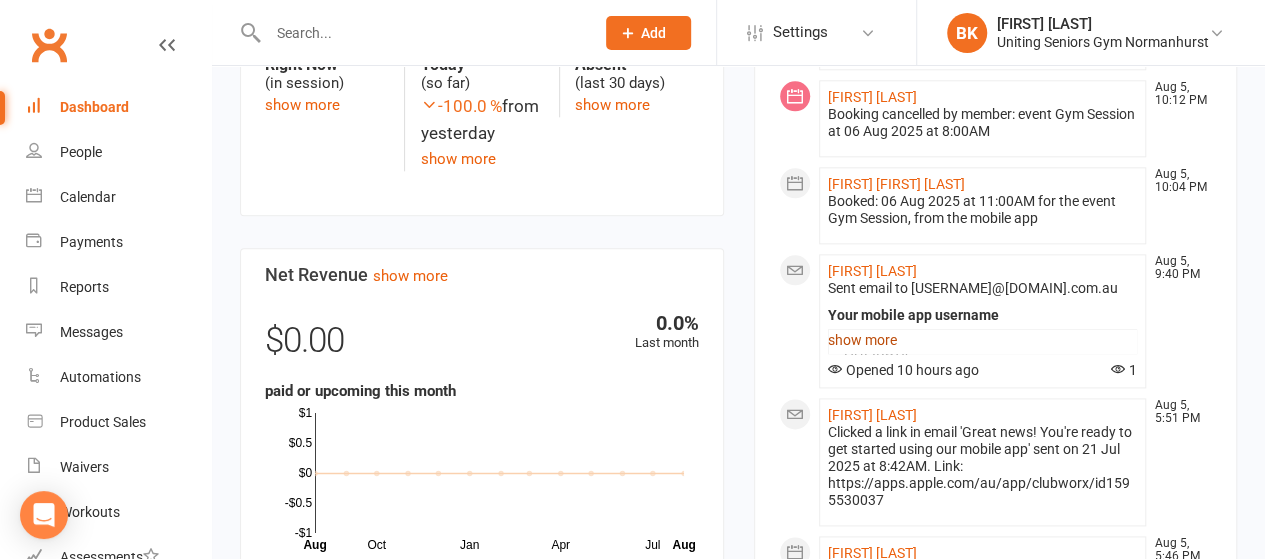 click on "show more" 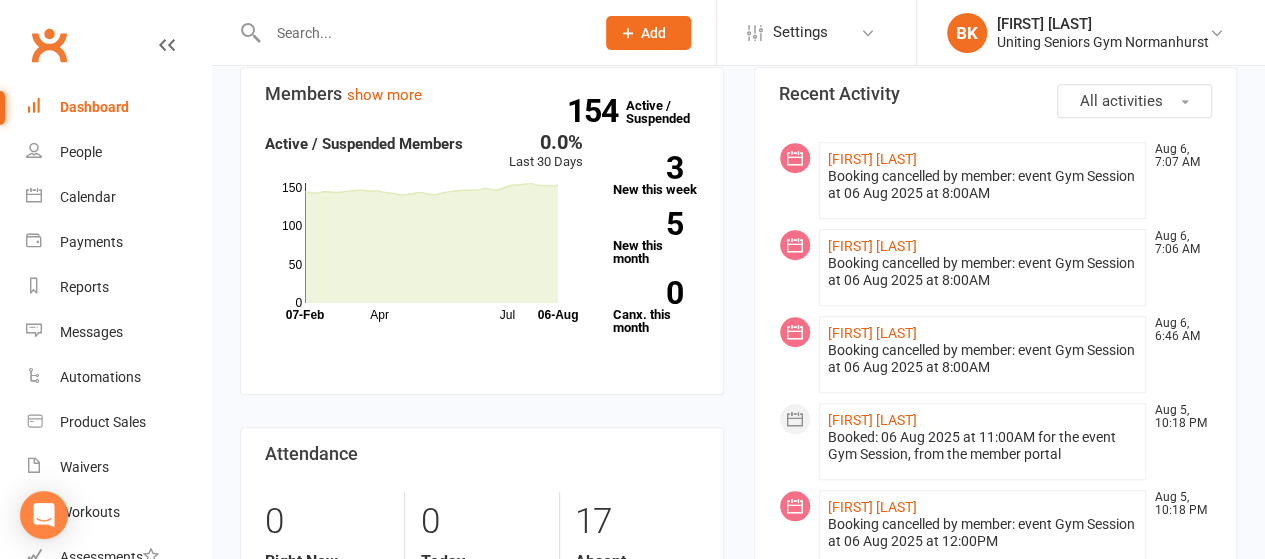 scroll, scrollTop: 0, scrollLeft: 0, axis: both 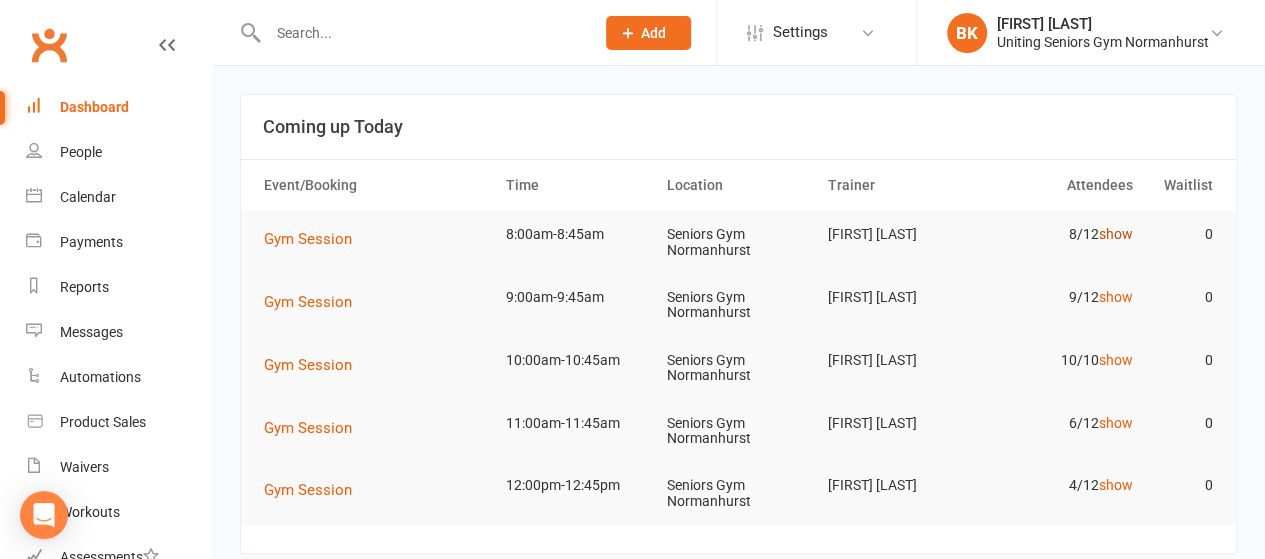 click on "show" at bounding box center (1115, 234) 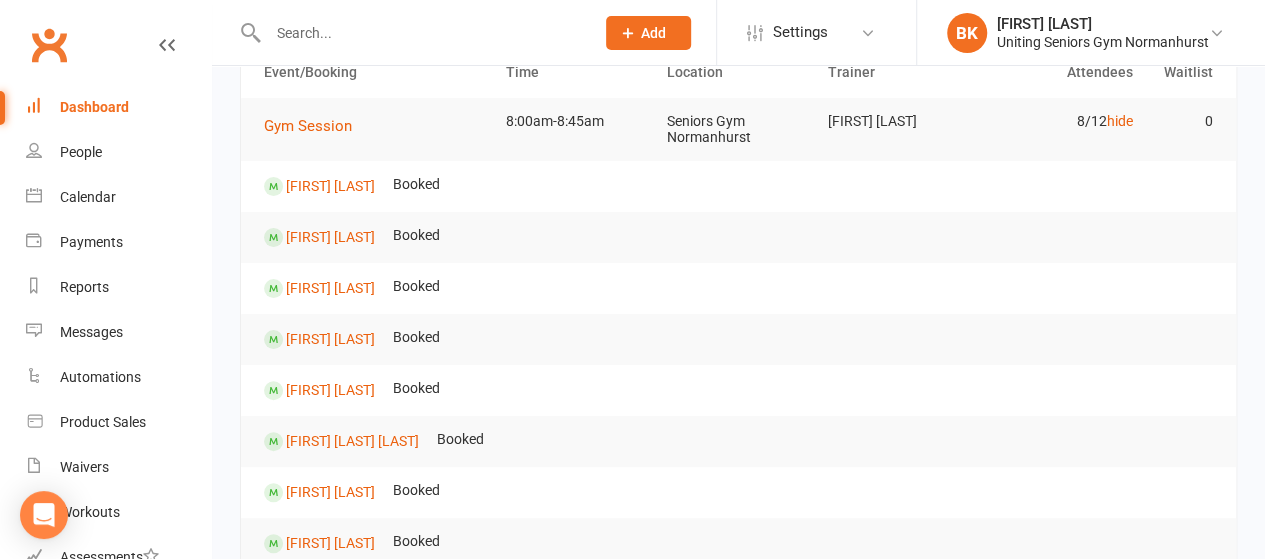 scroll, scrollTop: 112, scrollLeft: 0, axis: vertical 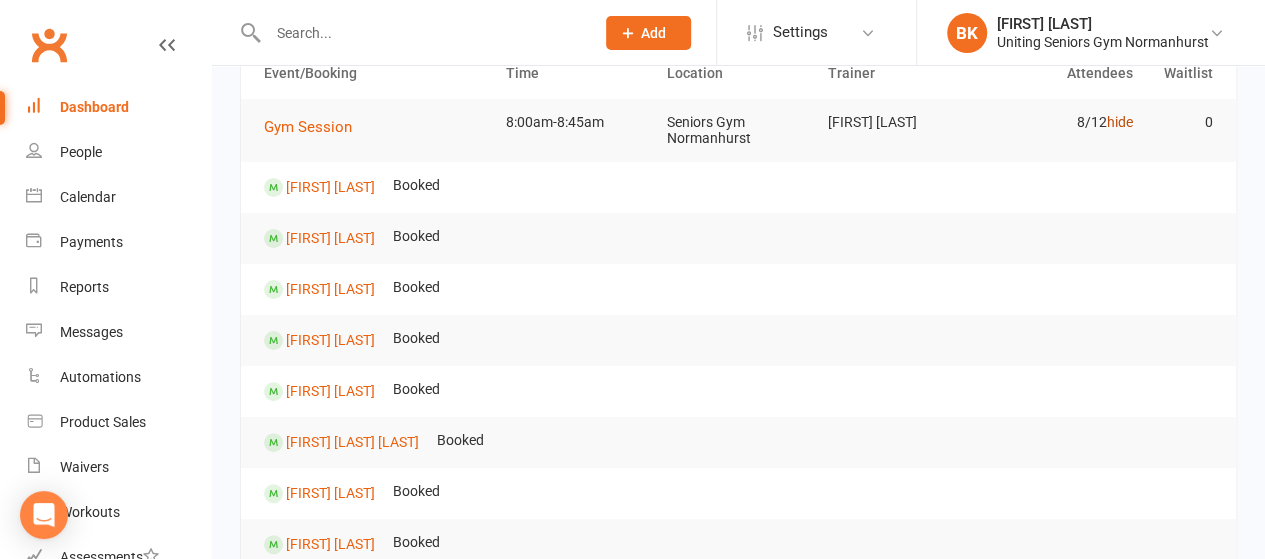 click on "hide" at bounding box center [1119, 122] 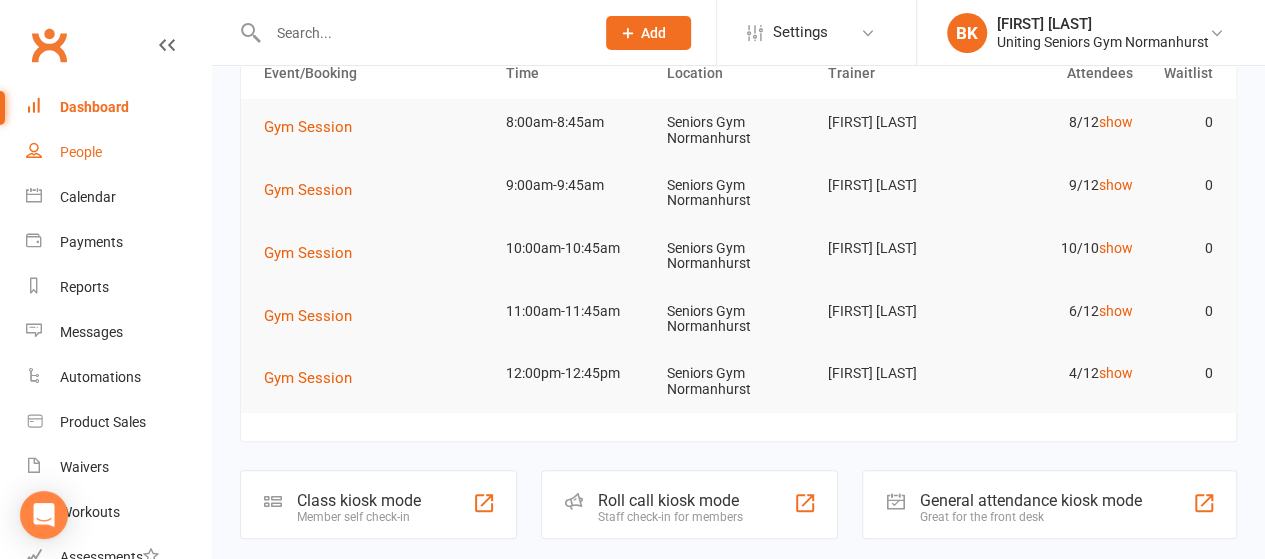 click on "People" at bounding box center (118, 152) 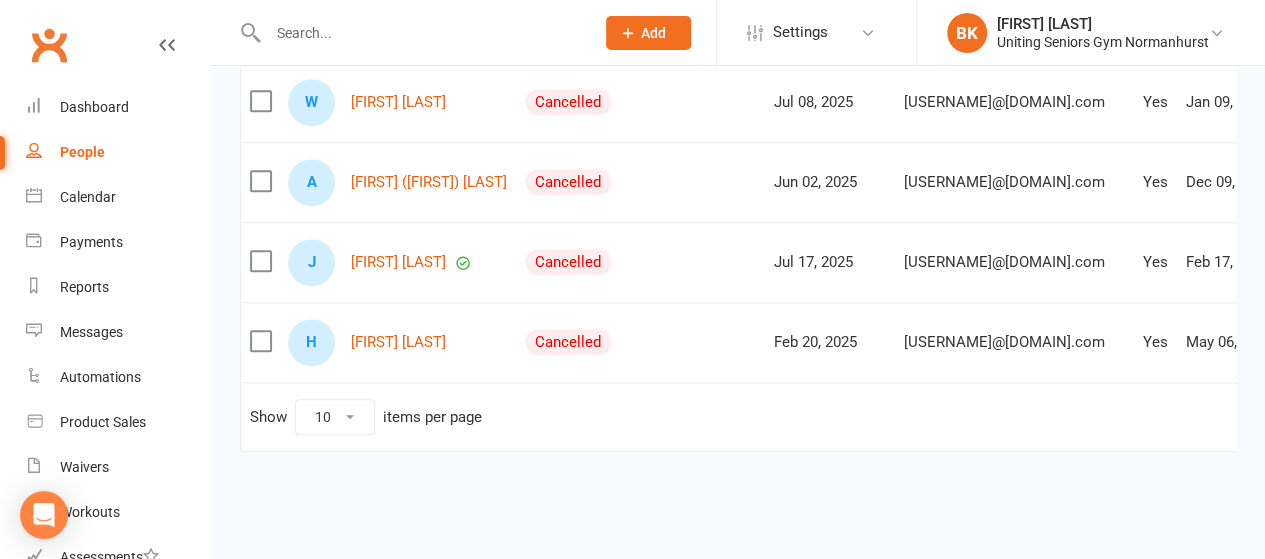 scroll, scrollTop: 797, scrollLeft: 0, axis: vertical 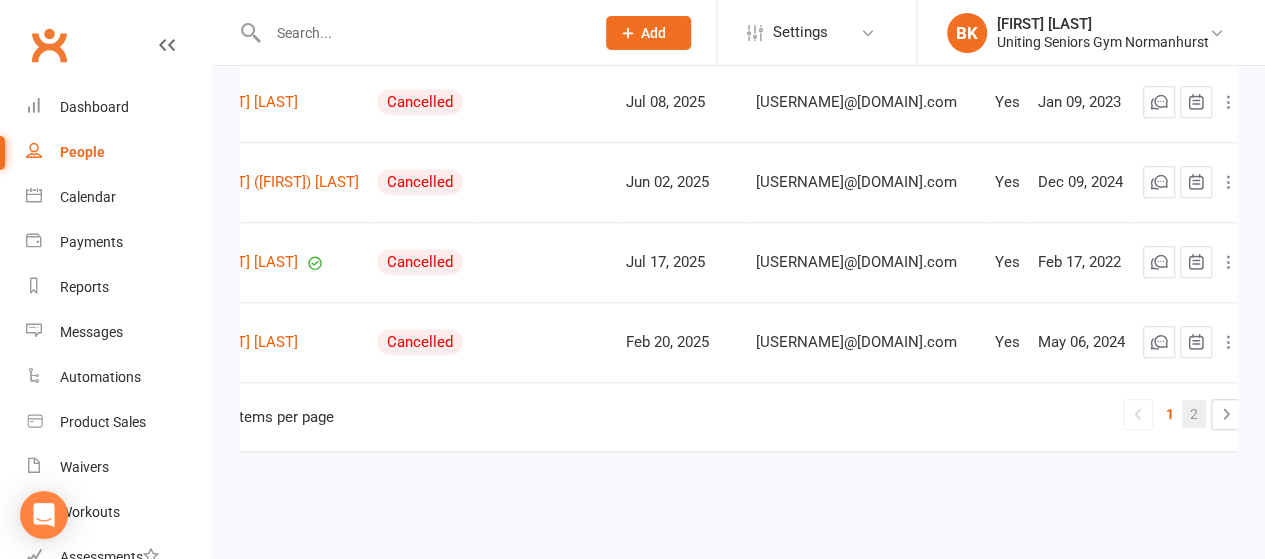 click on "2" at bounding box center (1194, 414) 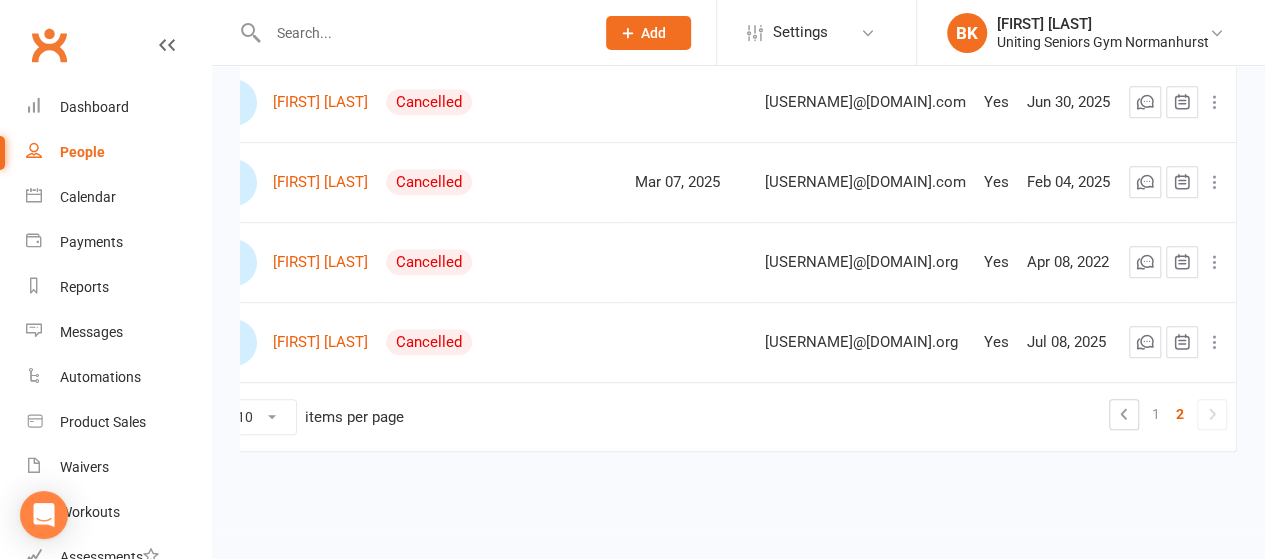 scroll, scrollTop: 480, scrollLeft: 0, axis: vertical 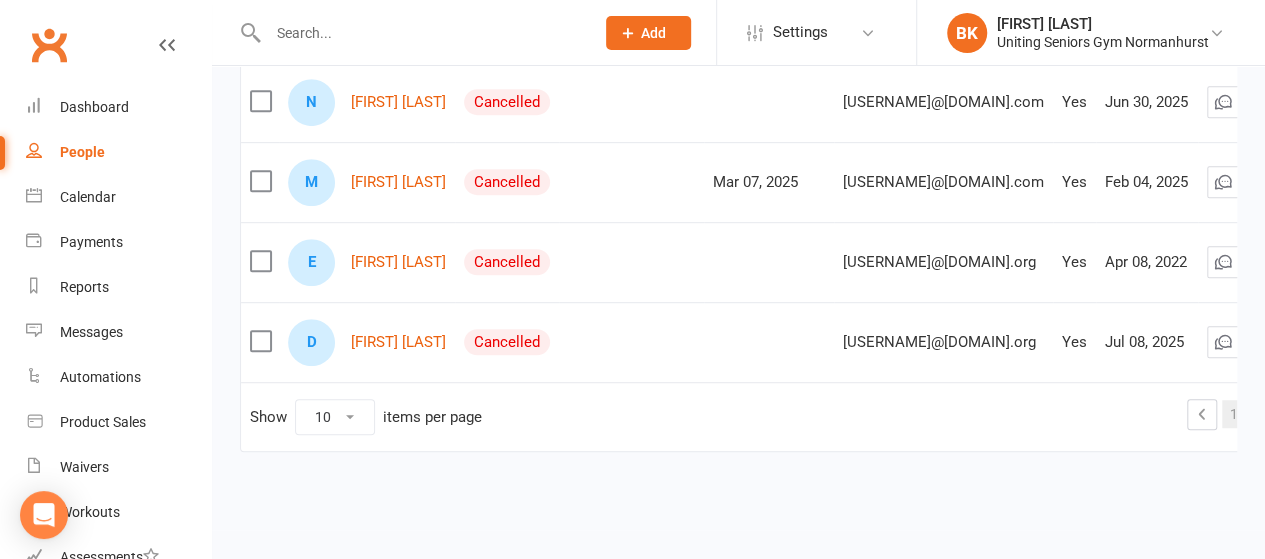 click on "1" at bounding box center [1234, 414] 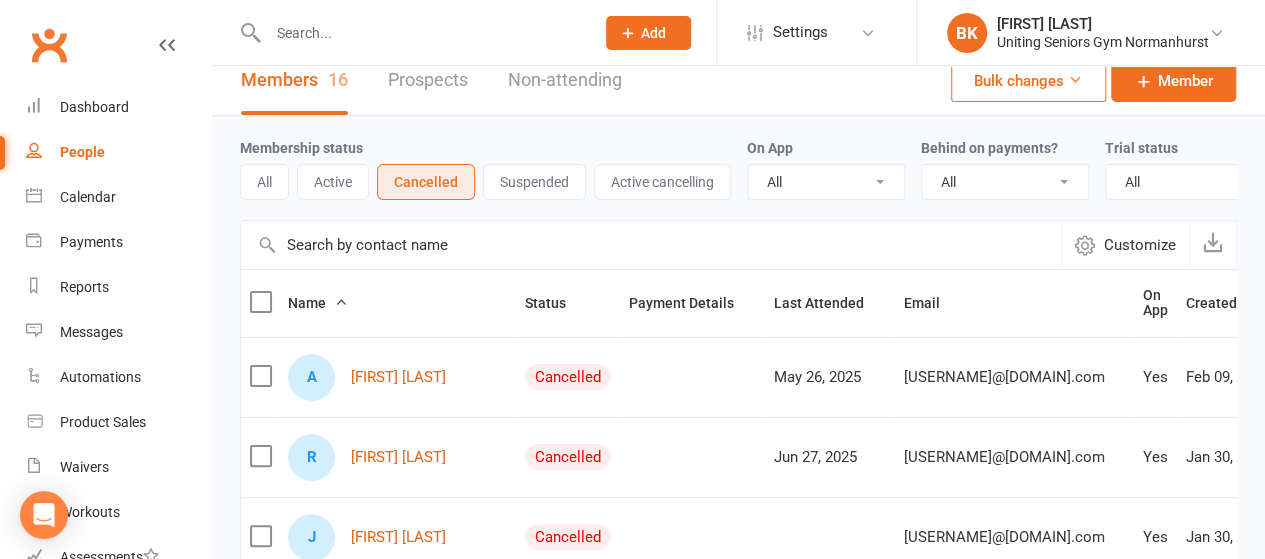 scroll, scrollTop: 0, scrollLeft: 0, axis: both 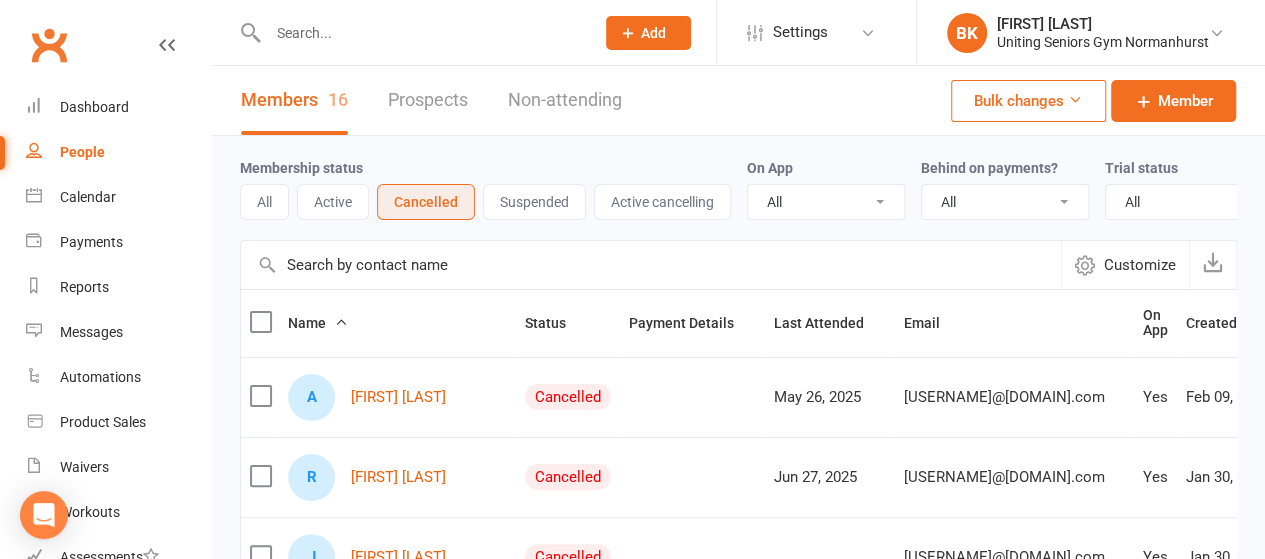 click on "All" at bounding box center (264, 202) 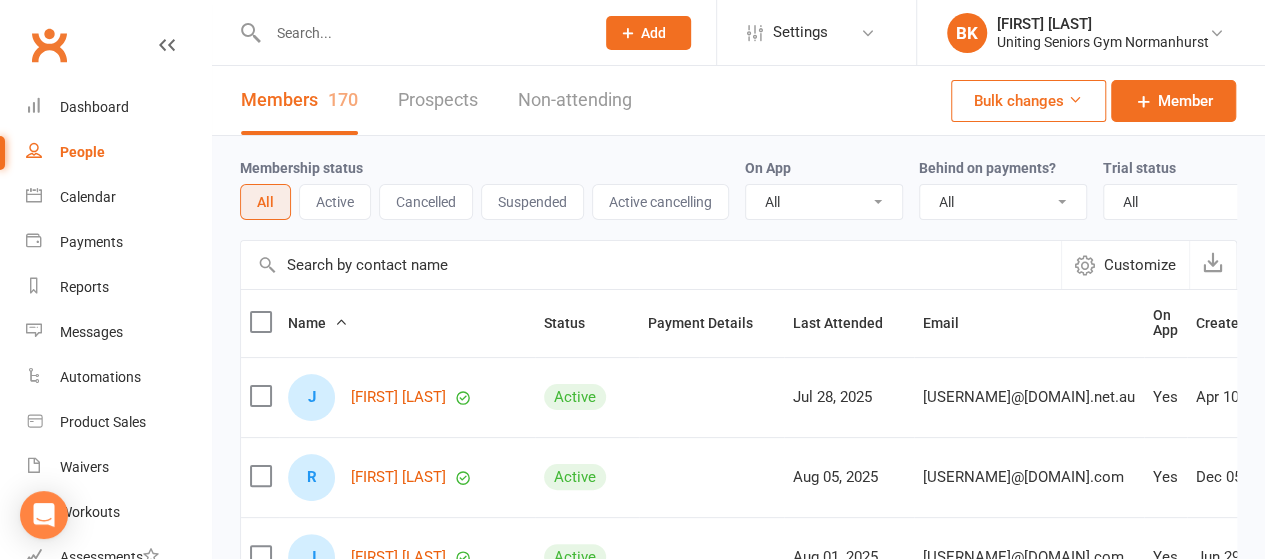 click on "Non-attending" at bounding box center (575, 100) 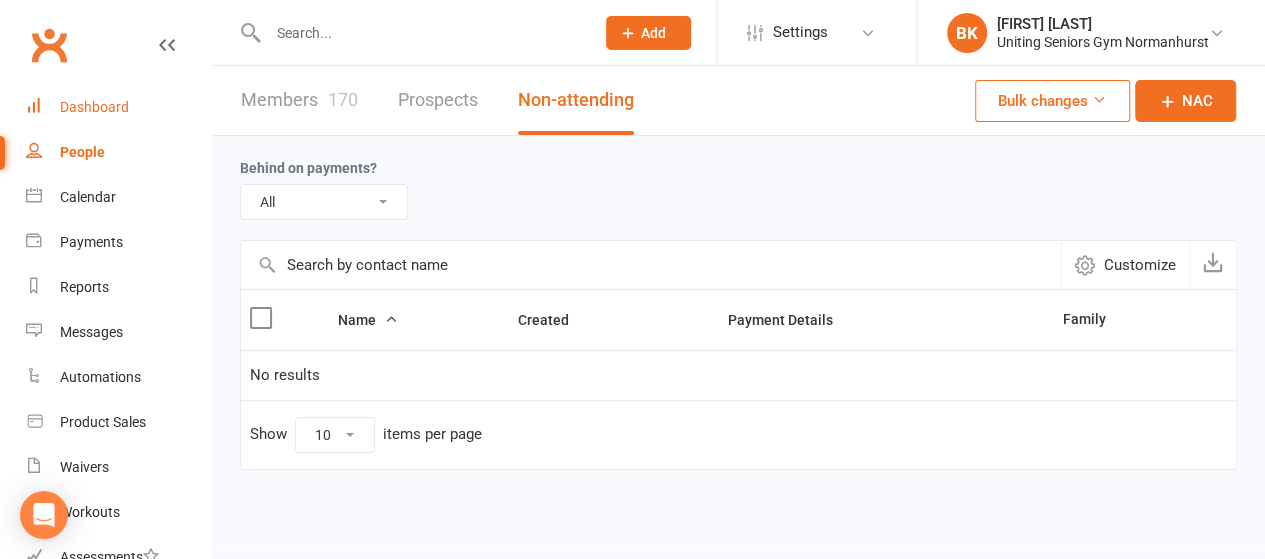 click on "Dashboard" at bounding box center (94, 107) 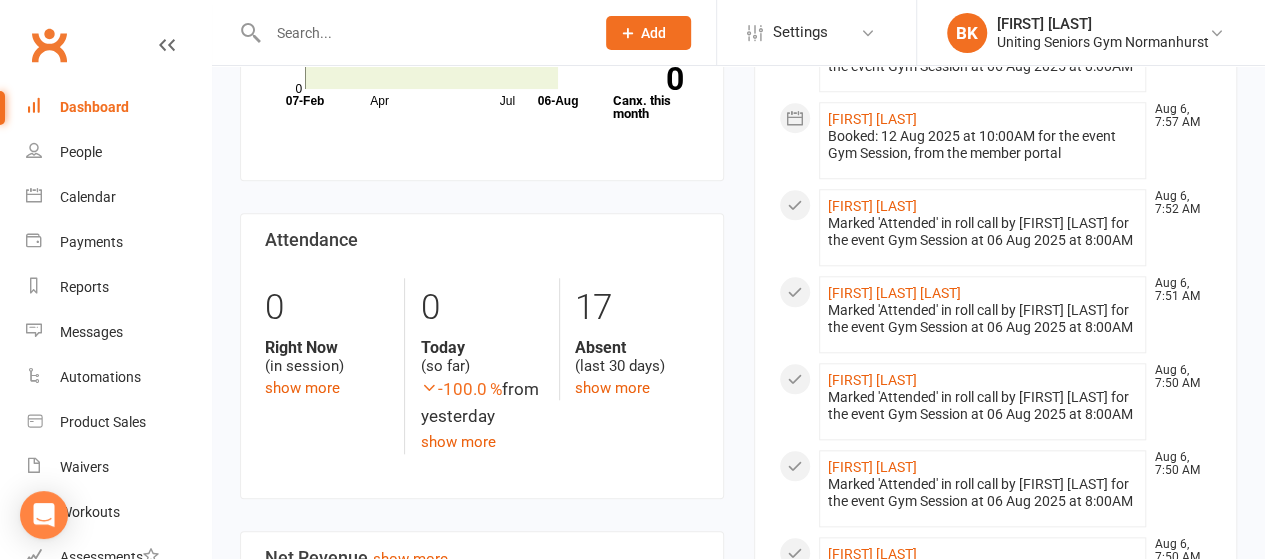 scroll, scrollTop: 832, scrollLeft: 0, axis: vertical 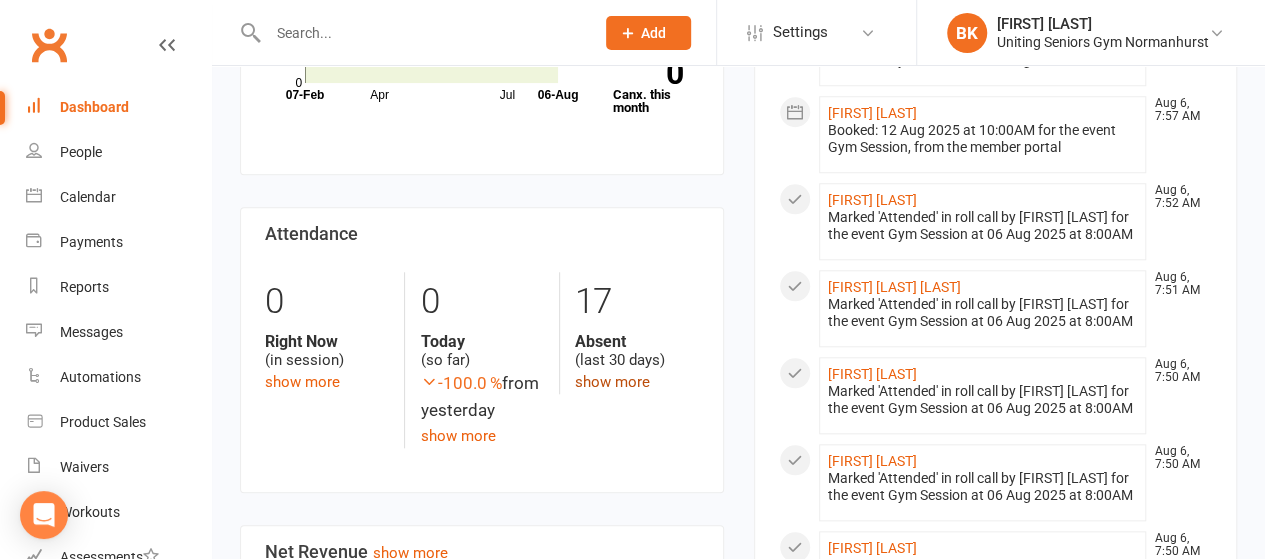 click on "show more" 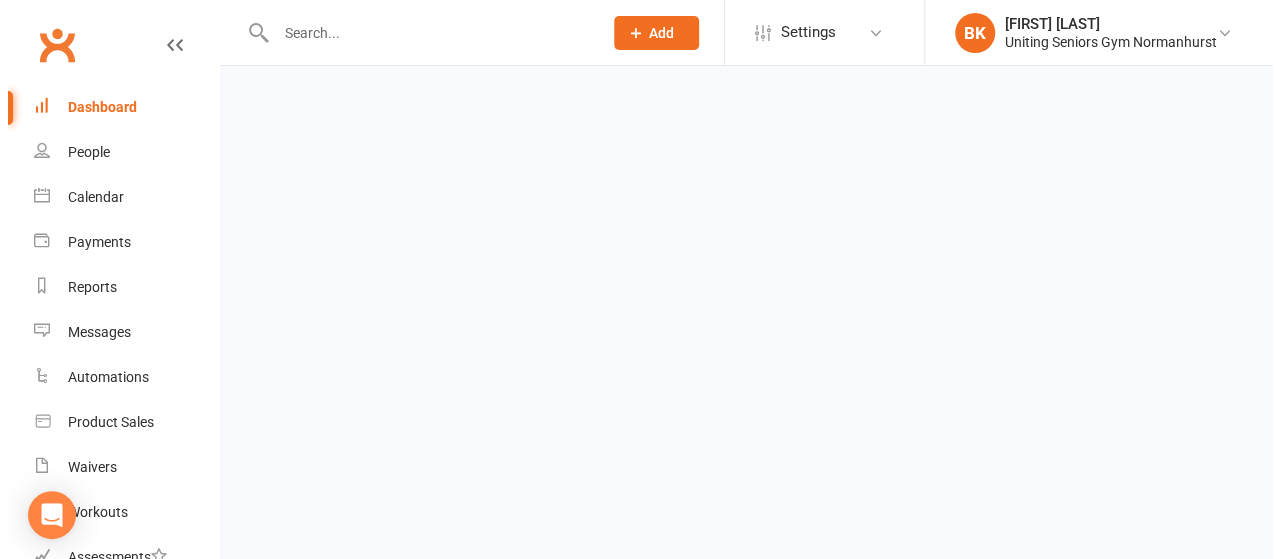 scroll, scrollTop: 0, scrollLeft: 0, axis: both 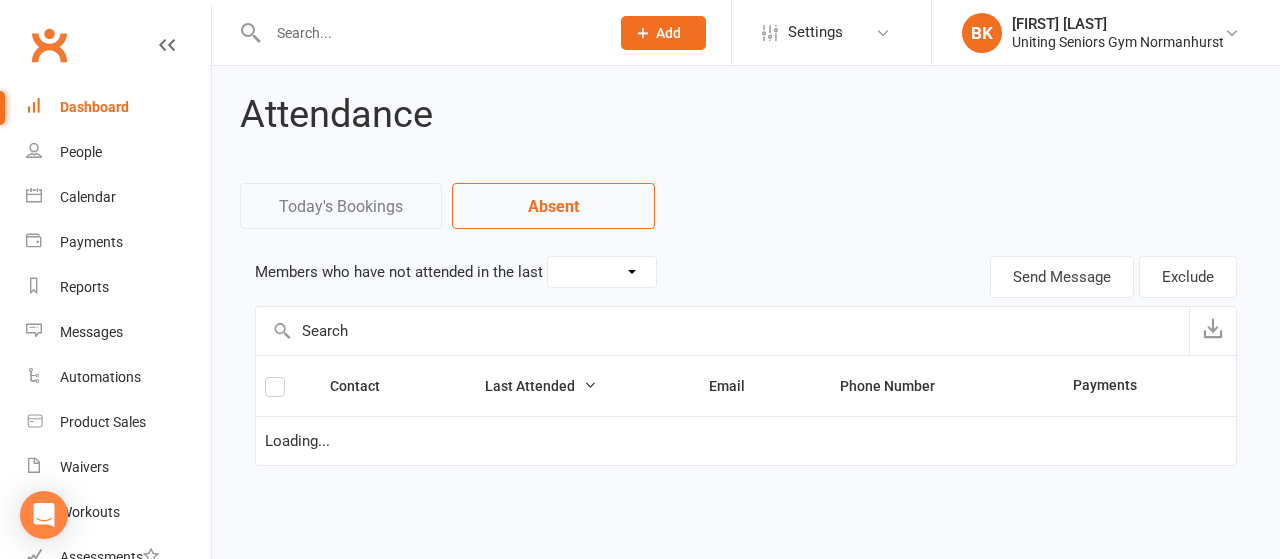 select on "30" 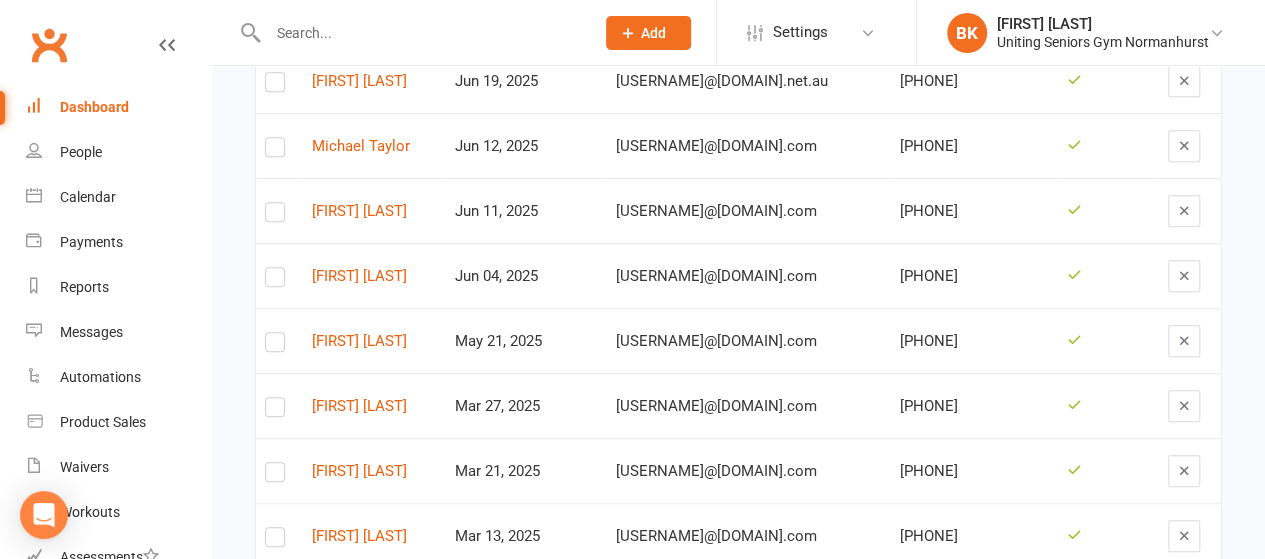 scroll, scrollTop: 564, scrollLeft: 0, axis: vertical 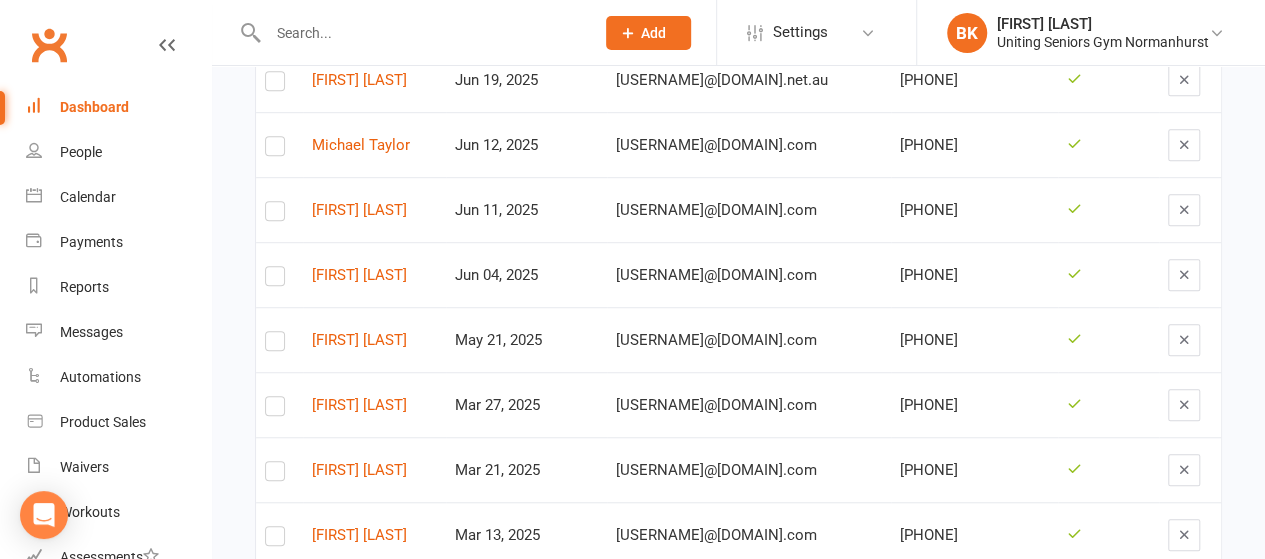 click on "Michael Taylor" at bounding box center [374, 144] 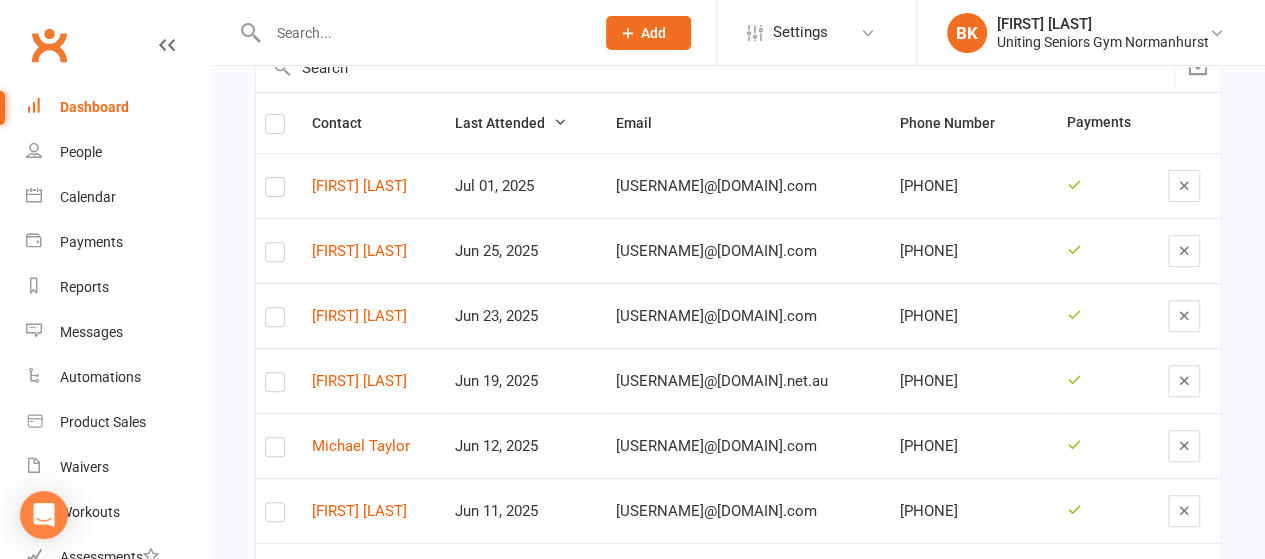 scroll, scrollTop: 0, scrollLeft: 0, axis: both 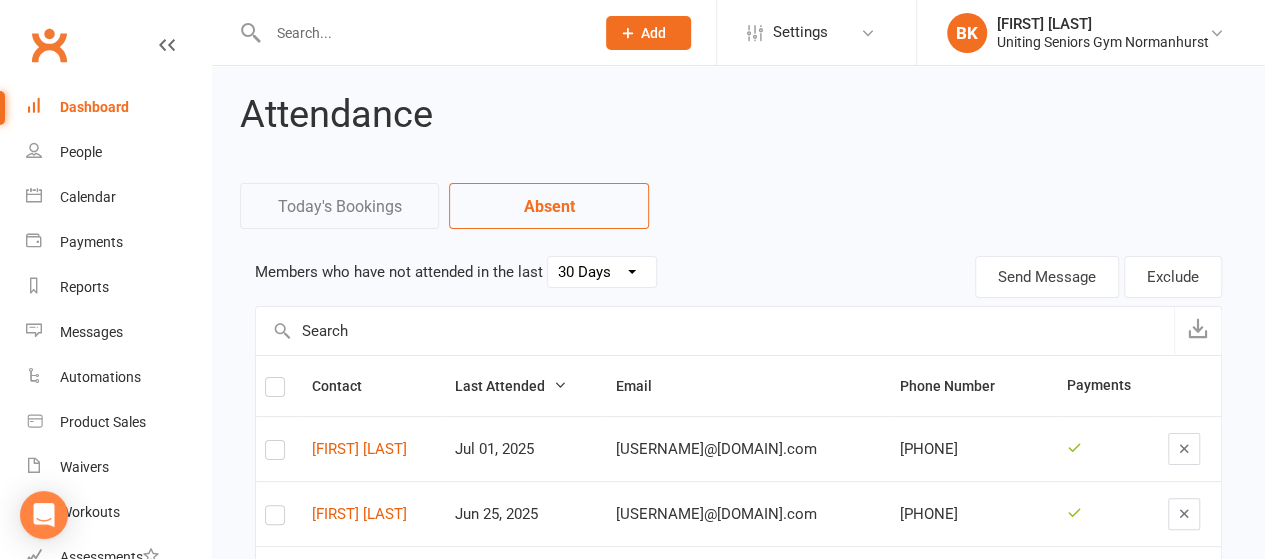 click on "Clubworx" at bounding box center [105, 57] 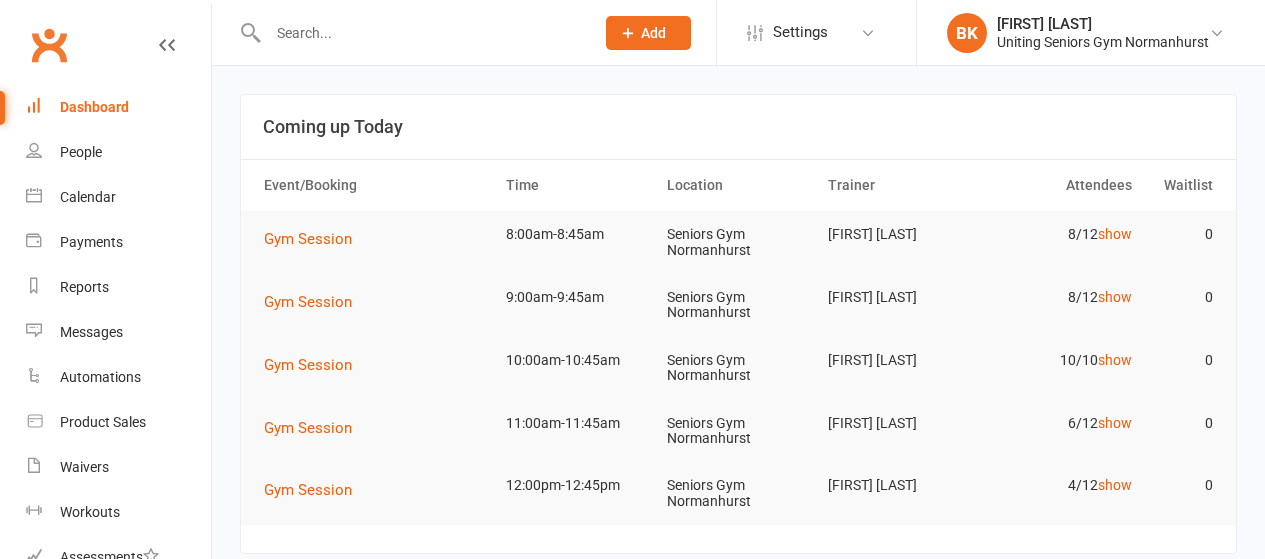 scroll, scrollTop: 0, scrollLeft: 0, axis: both 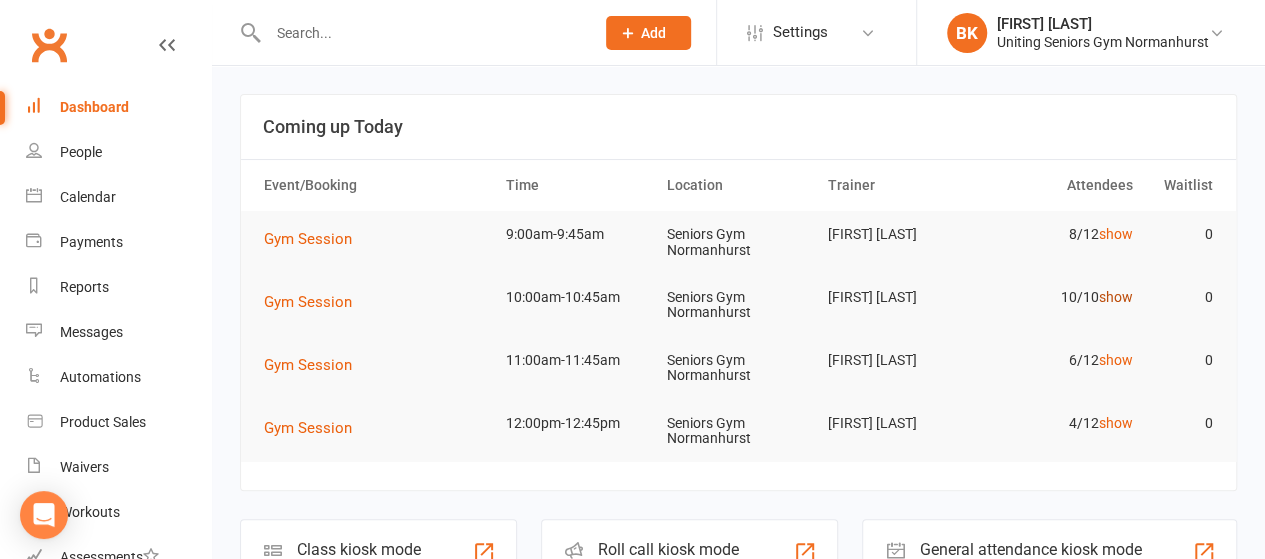 click on "show" at bounding box center [1115, 297] 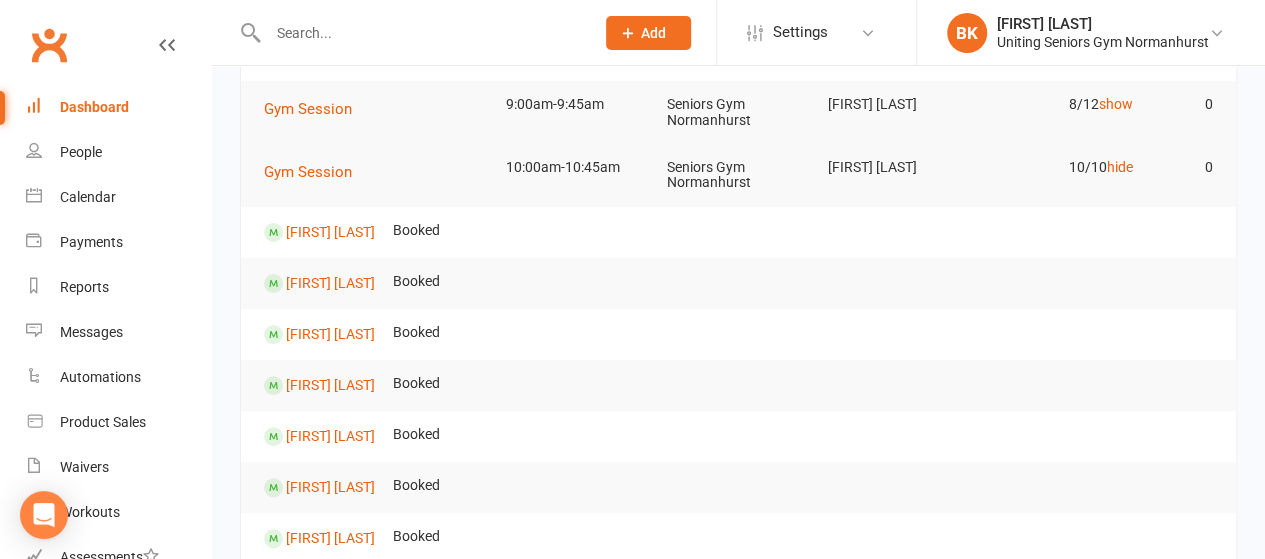 scroll, scrollTop: 128, scrollLeft: 0, axis: vertical 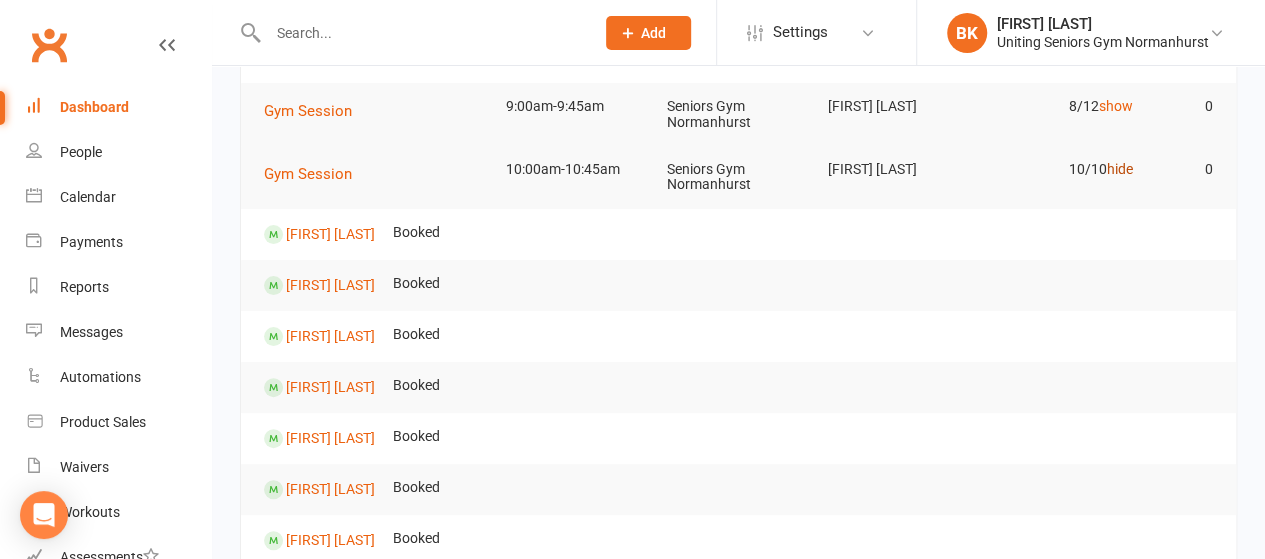 click on "hide" at bounding box center (1119, 169) 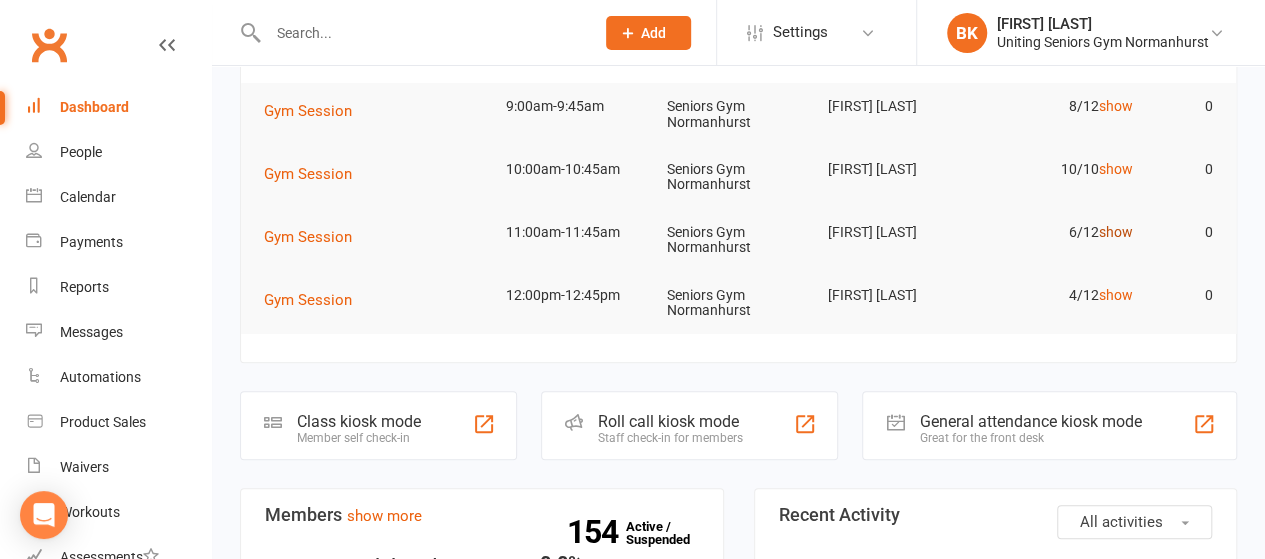 click on "show" at bounding box center [1115, 232] 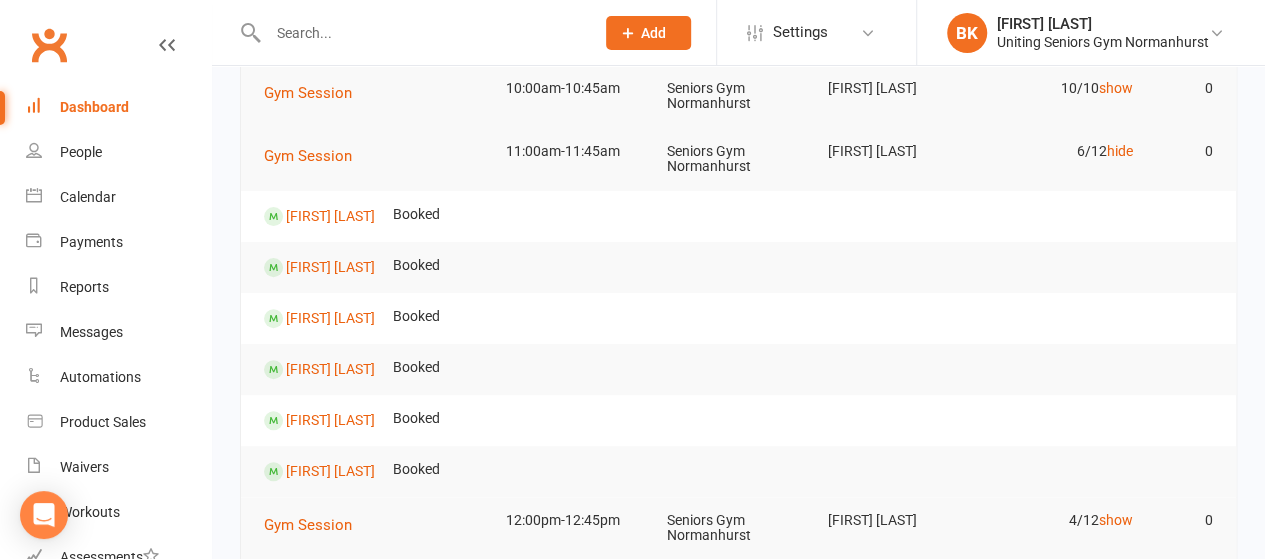 scroll, scrollTop: 207, scrollLeft: 0, axis: vertical 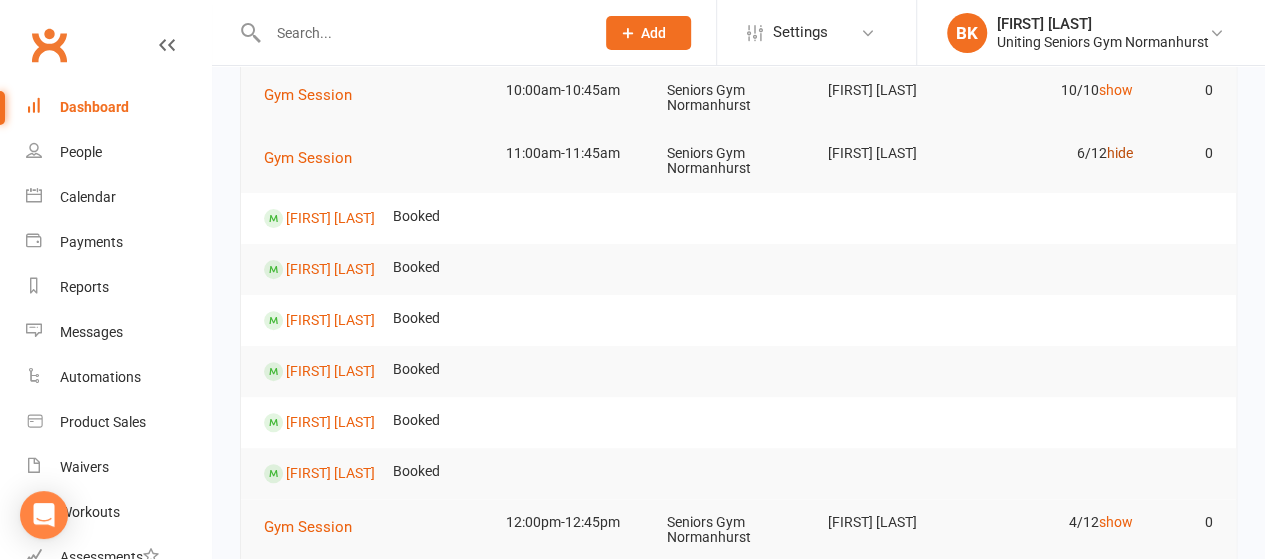 click on "hide" at bounding box center (1119, 153) 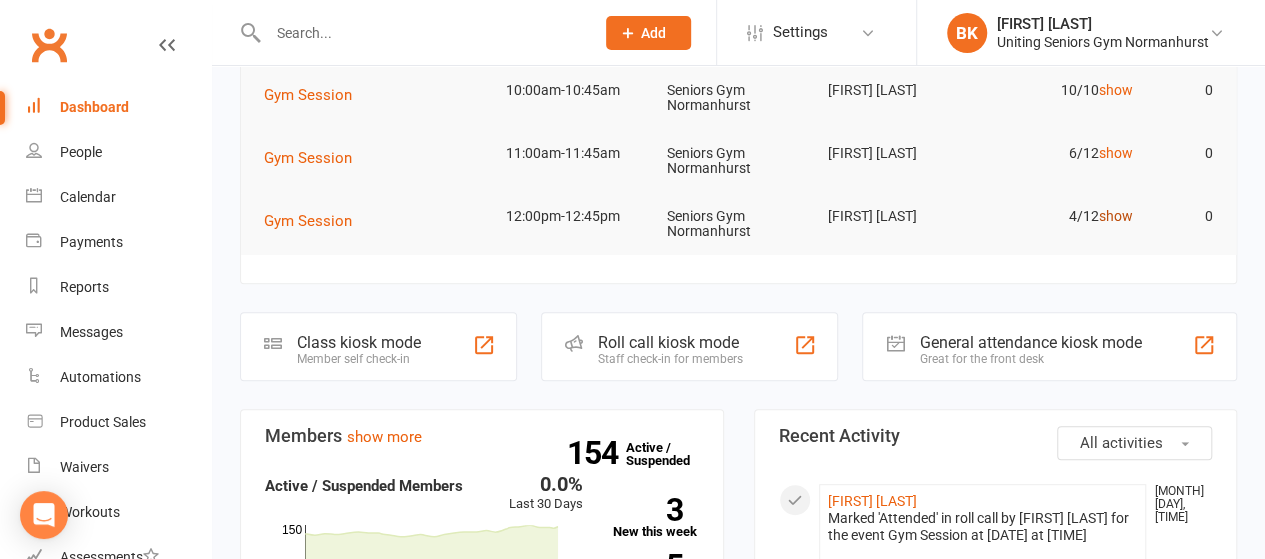 click on "show" at bounding box center [1115, 216] 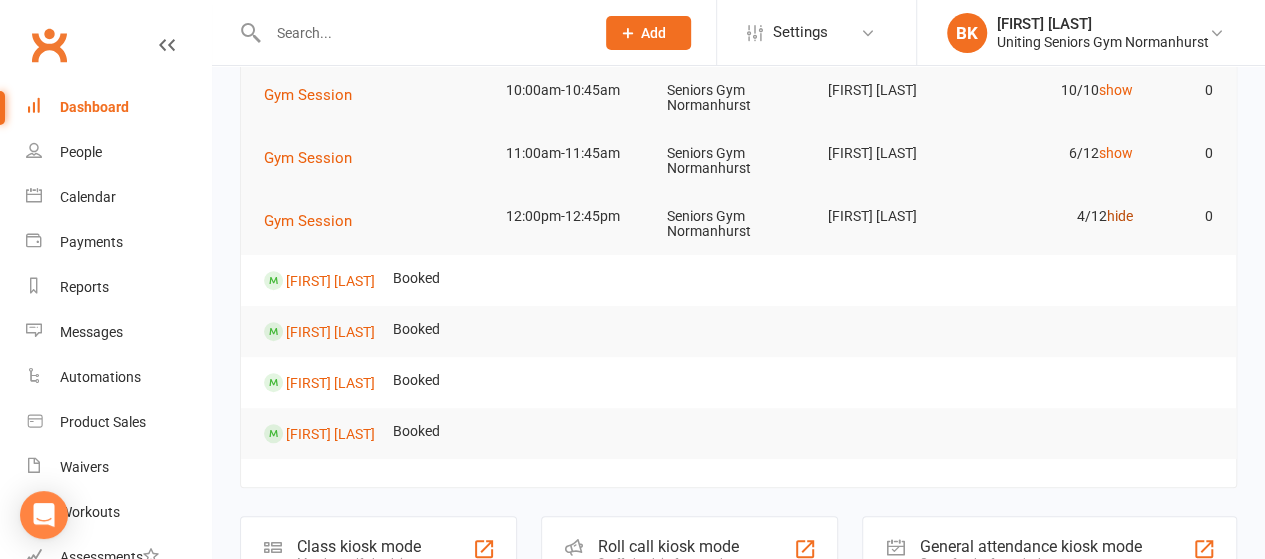 click on "hide" at bounding box center (1119, 216) 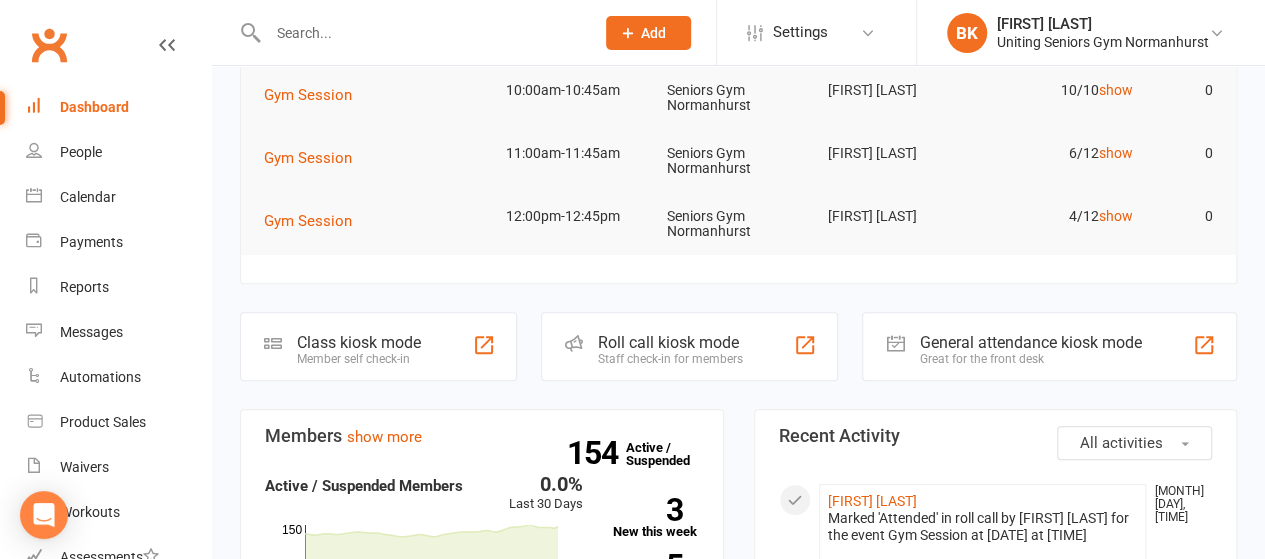 scroll, scrollTop: 0, scrollLeft: 0, axis: both 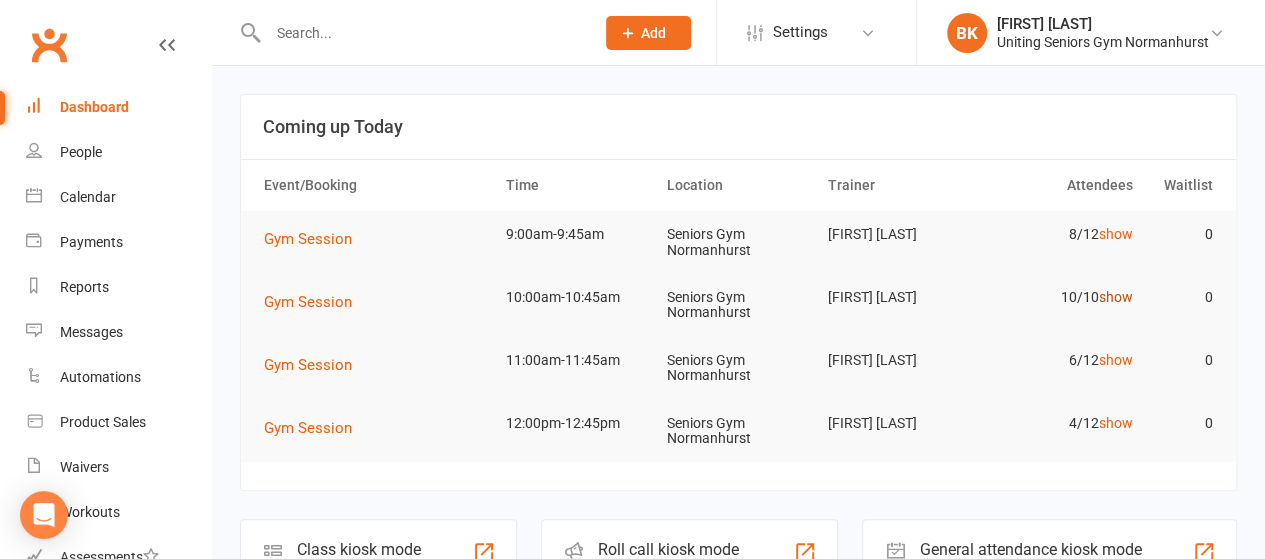 click on "show" at bounding box center (1115, 297) 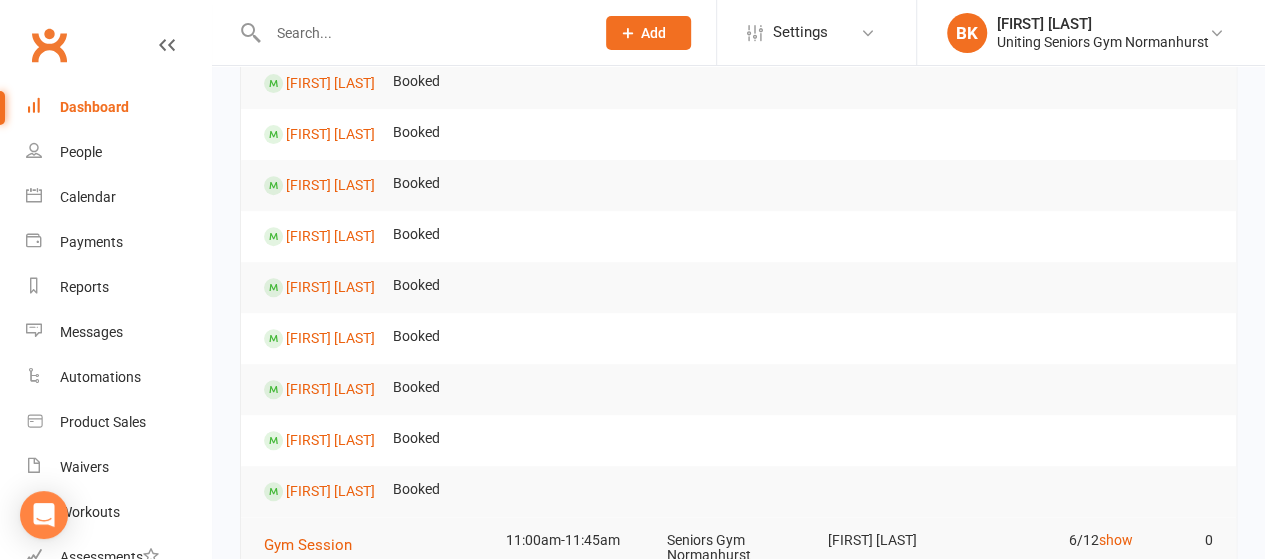scroll, scrollTop: 0, scrollLeft: 0, axis: both 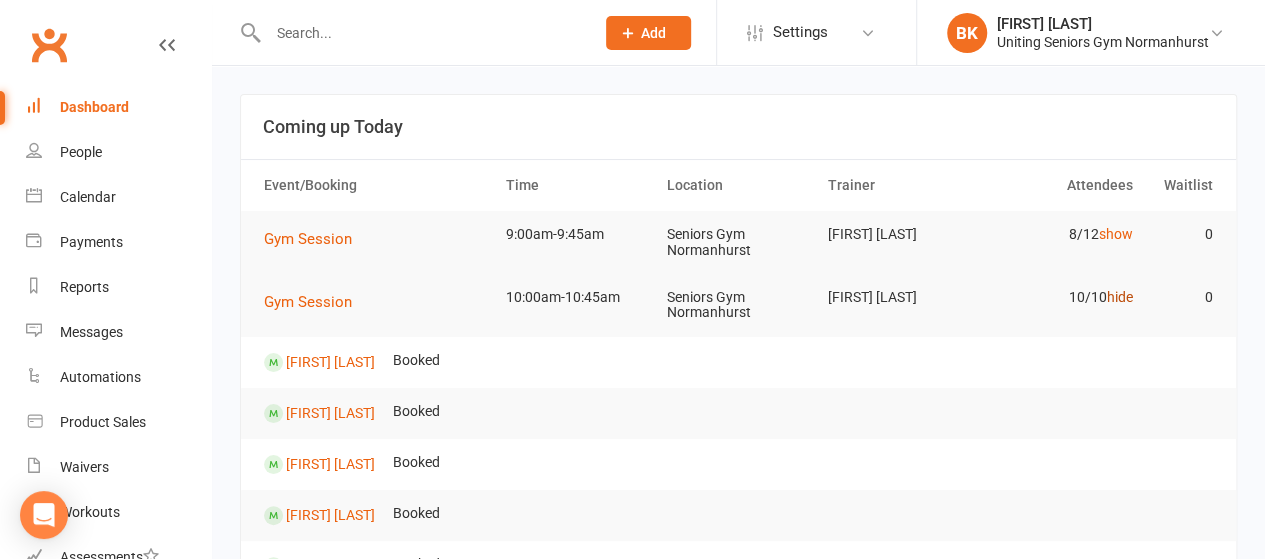 click on "hide" at bounding box center [1119, 297] 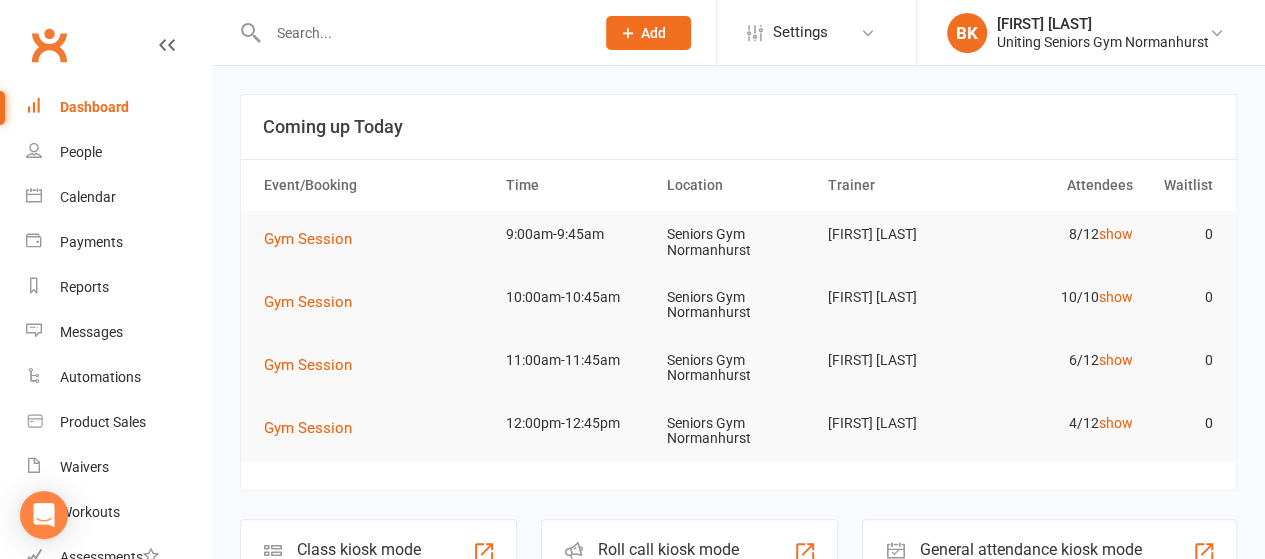 click at bounding box center (421, 33) 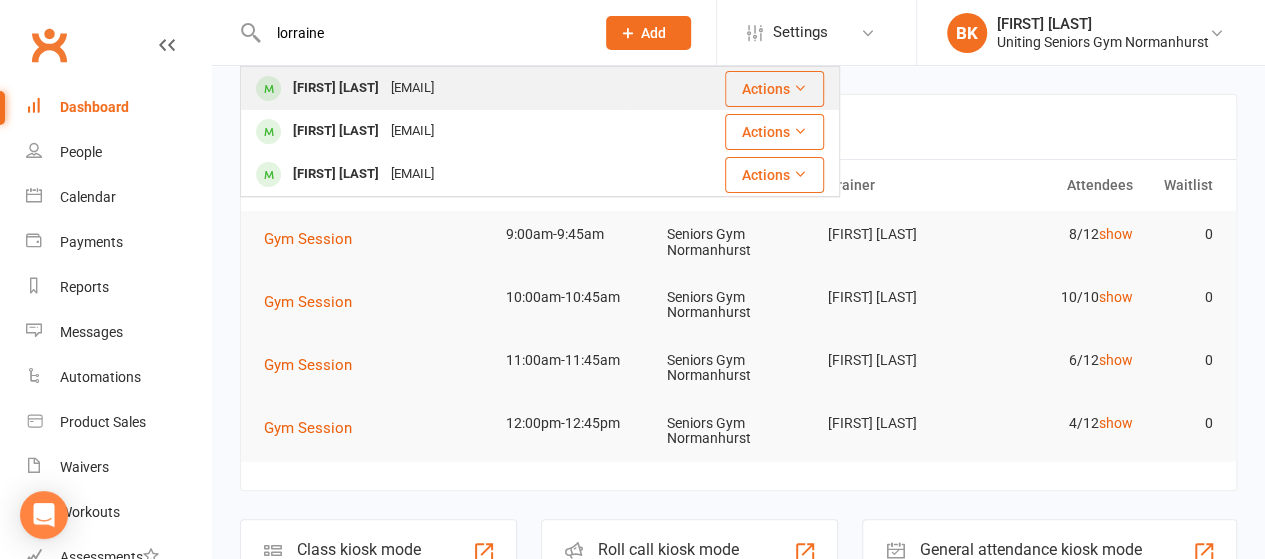 type on "lorraine" 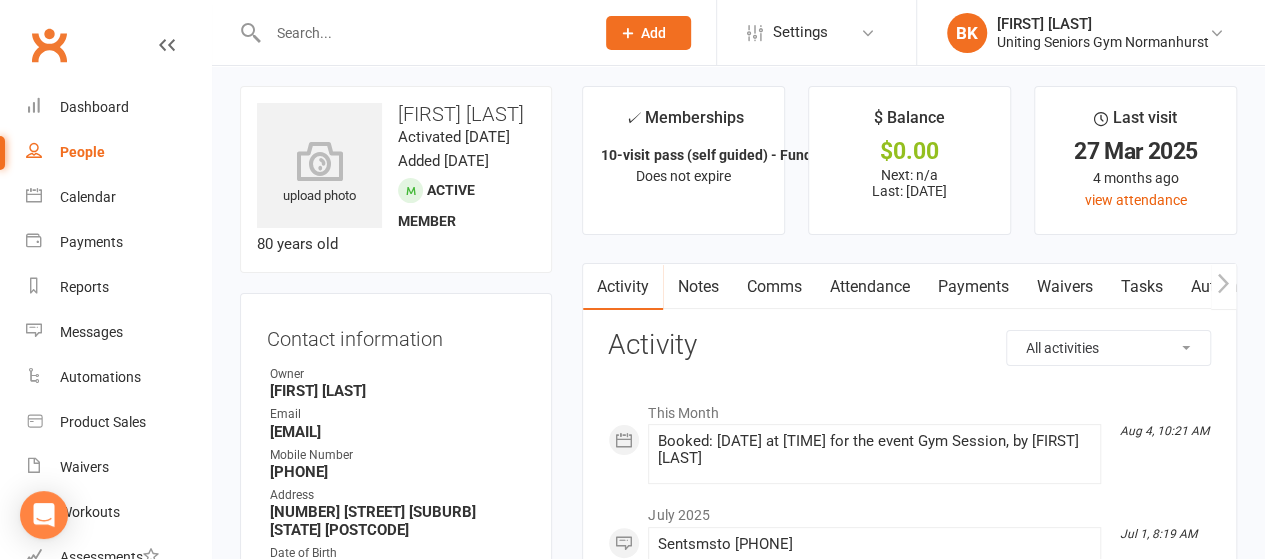 scroll, scrollTop: 0, scrollLeft: 0, axis: both 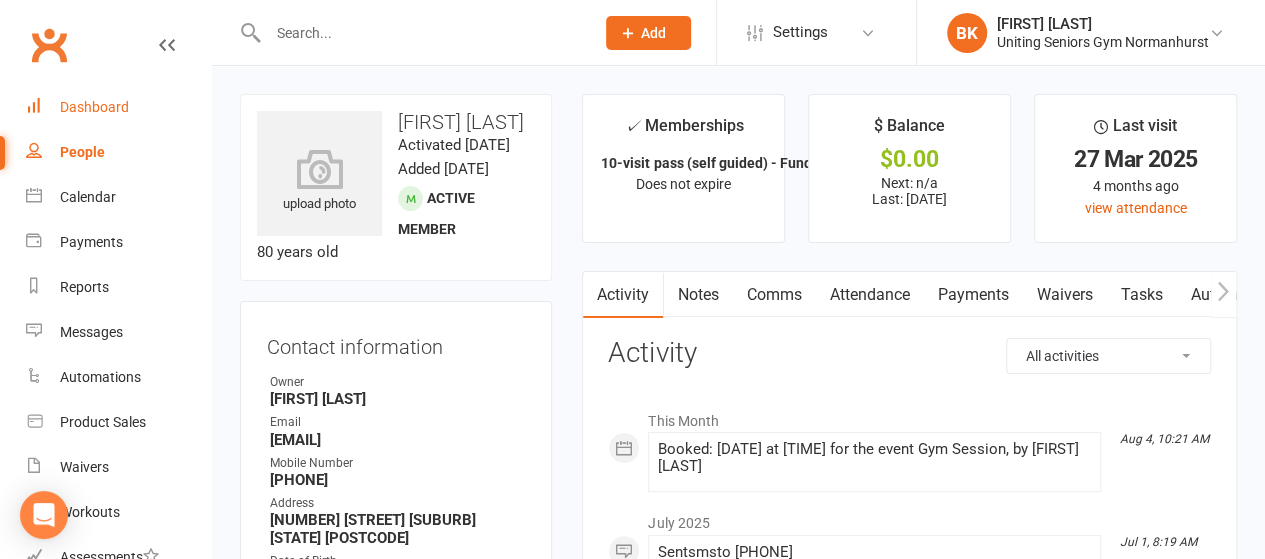 click on "Dashboard" at bounding box center [118, 107] 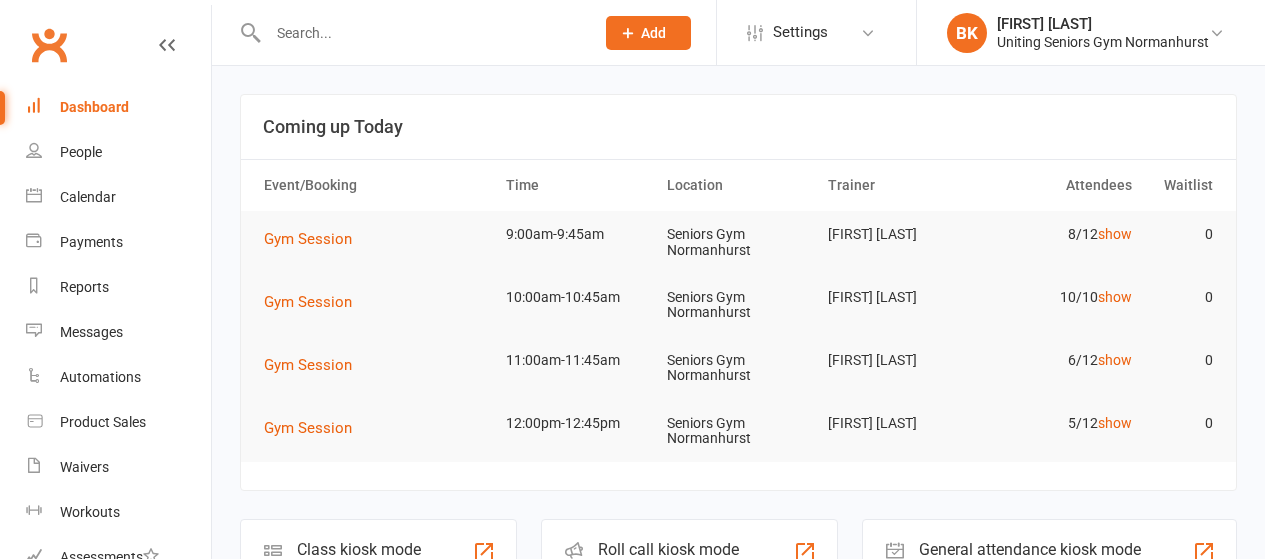 scroll, scrollTop: 0, scrollLeft: 0, axis: both 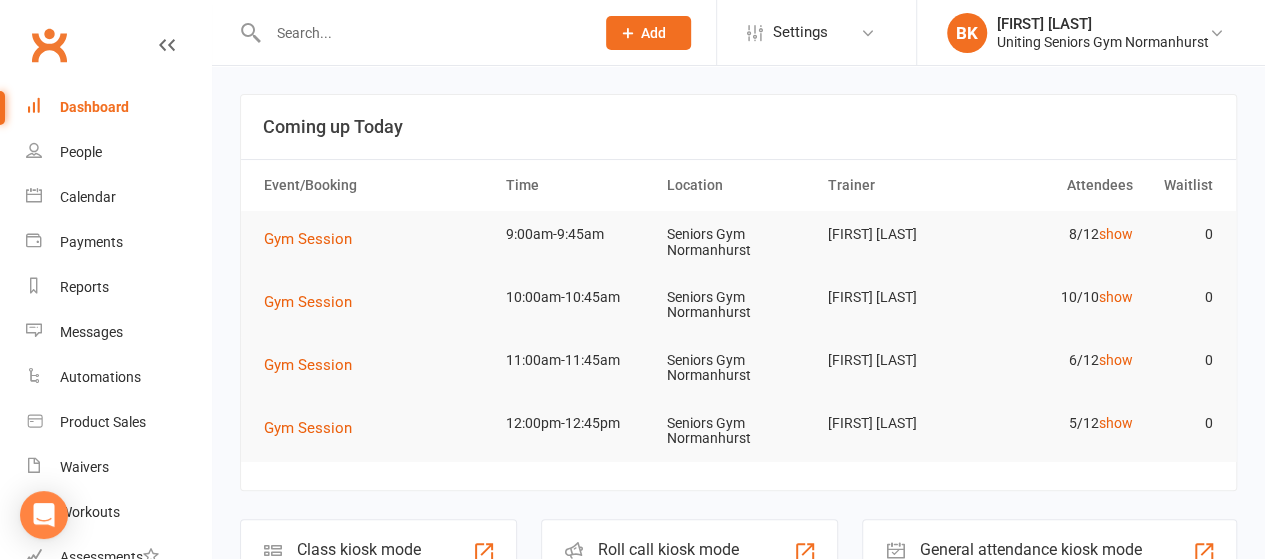 click on "8/12 show" at bounding box center [1060, 234] 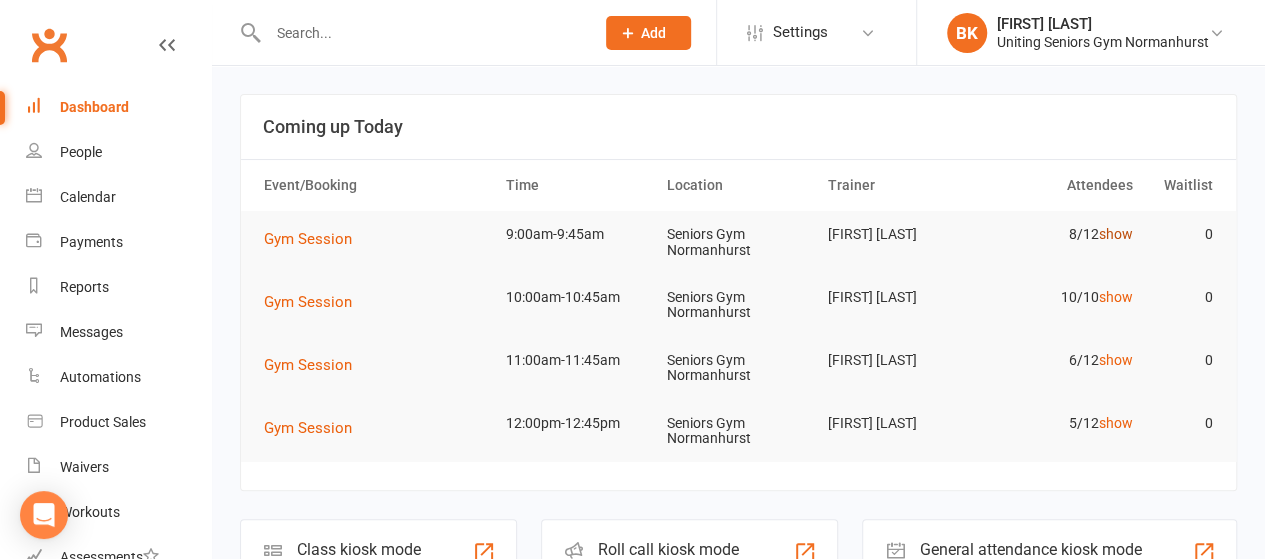 click on "show" at bounding box center (1115, 234) 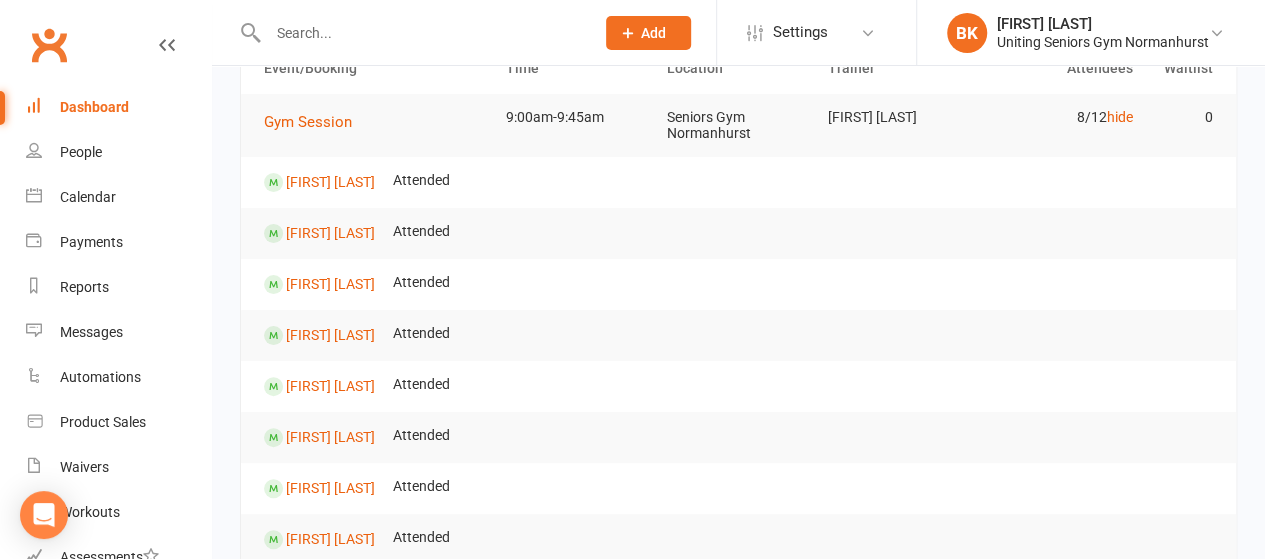 scroll, scrollTop: 0, scrollLeft: 0, axis: both 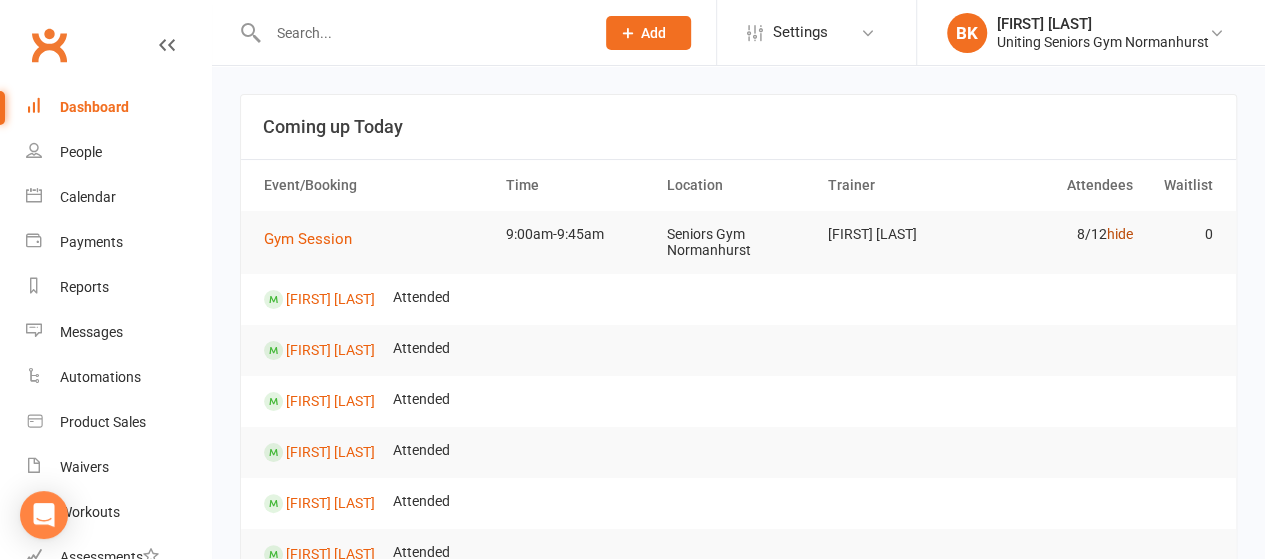 click on "hide" at bounding box center (1119, 234) 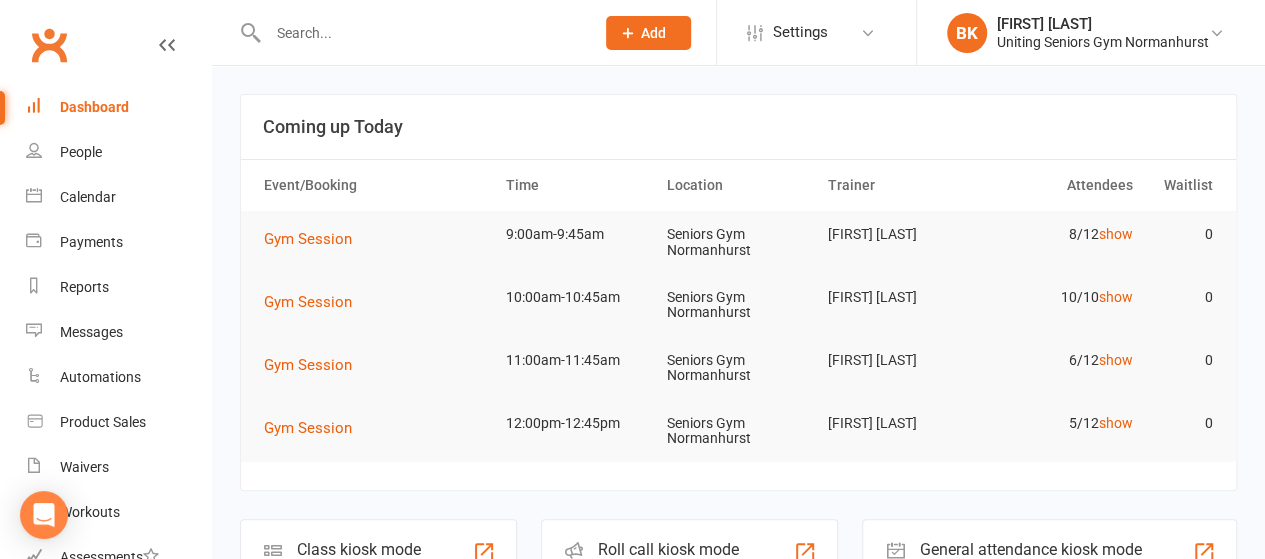 click at bounding box center (421, 33) 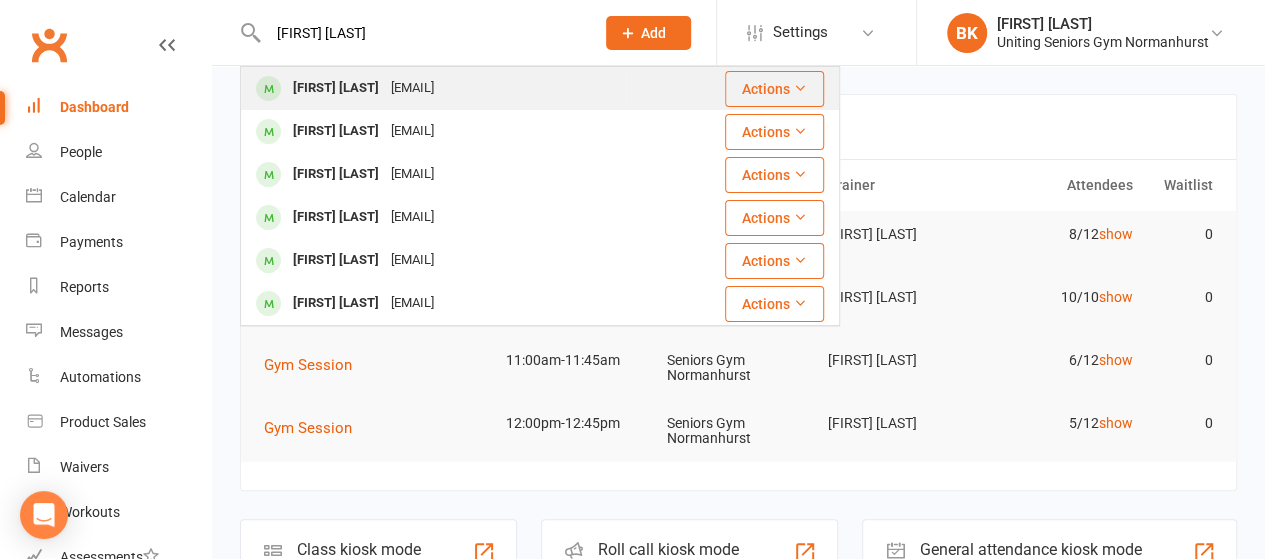type on "peter pukk" 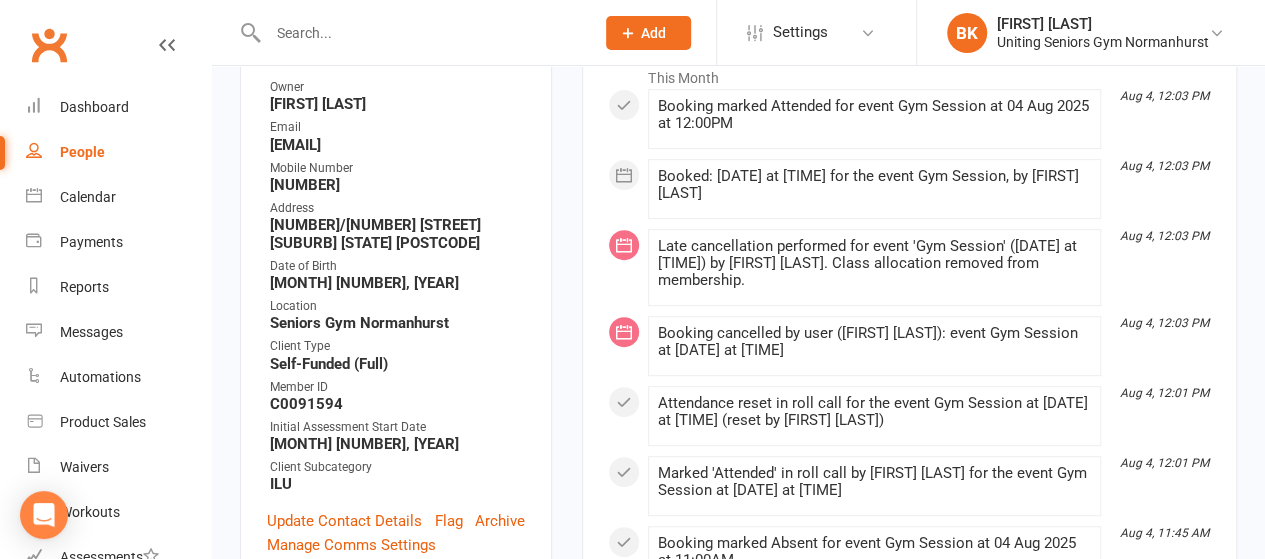 scroll, scrollTop: 0, scrollLeft: 0, axis: both 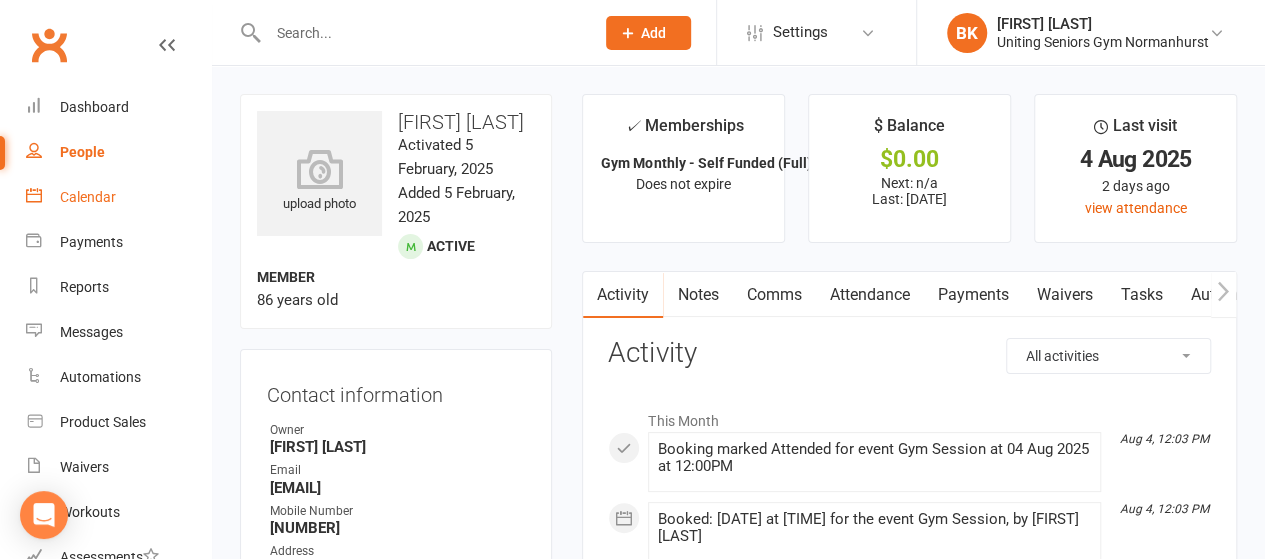 click on "Calendar" at bounding box center [118, 197] 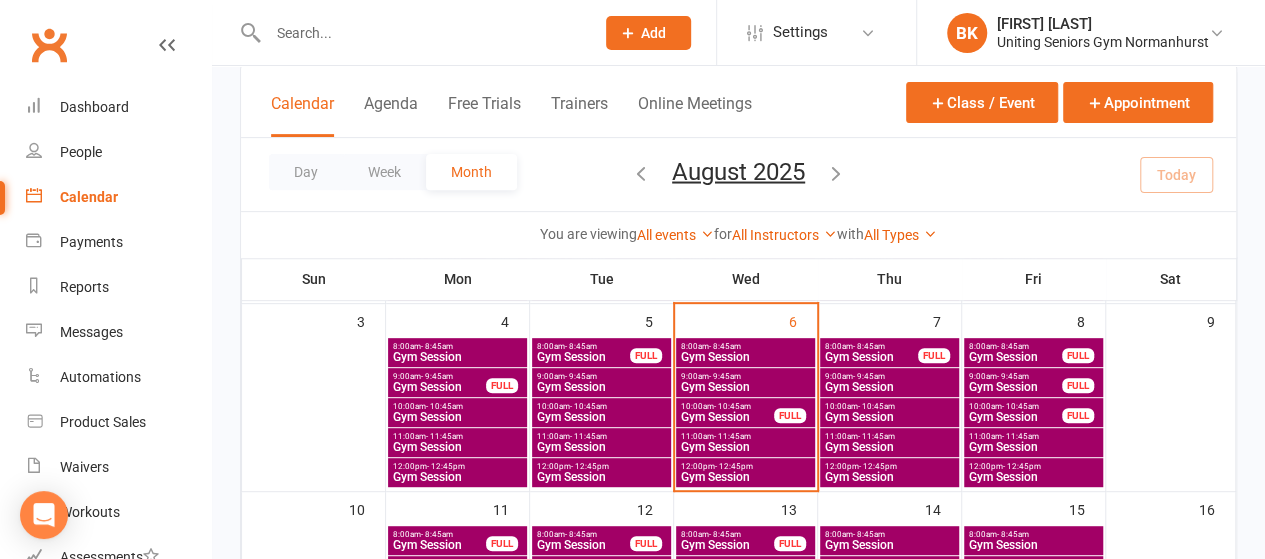 scroll, scrollTop: 304, scrollLeft: 0, axis: vertical 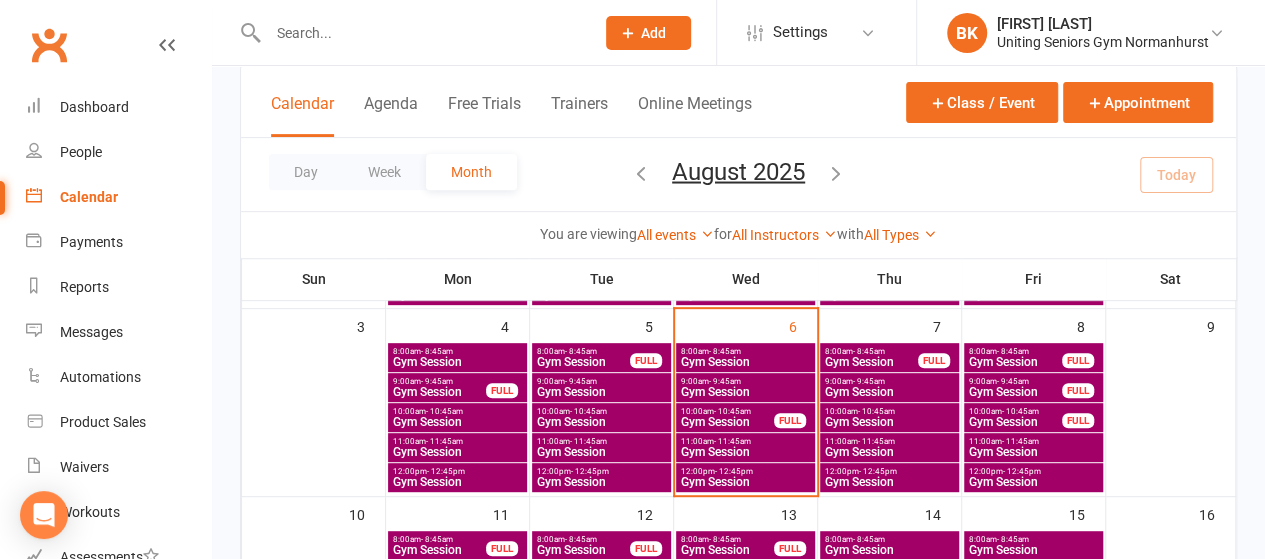 click on "- 11:45am" at bounding box center (876, 441) 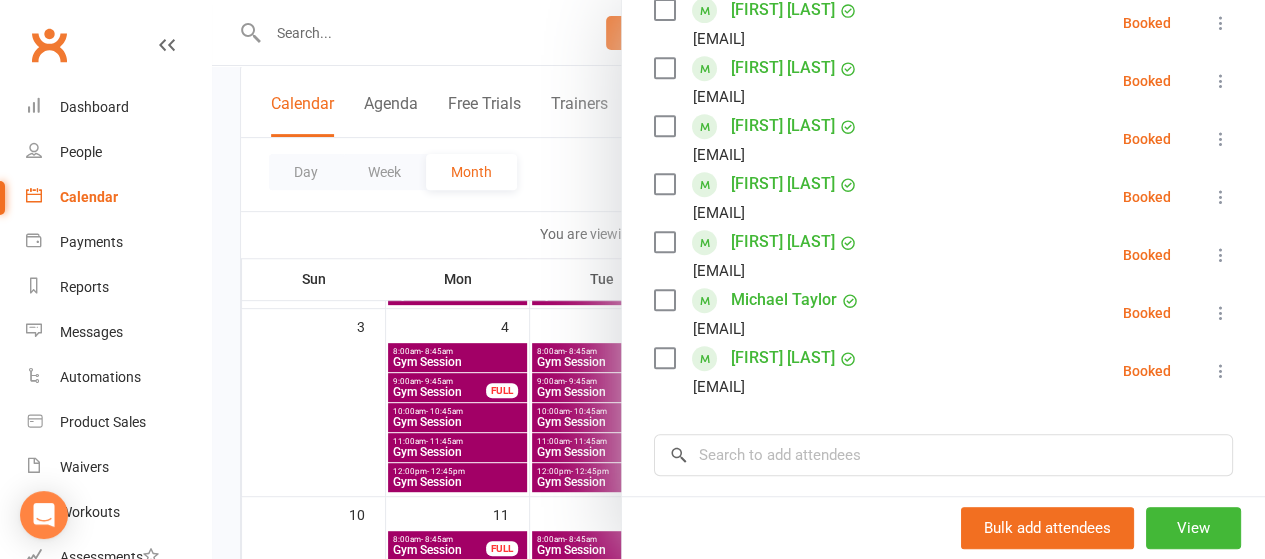 scroll, scrollTop: 426, scrollLeft: 0, axis: vertical 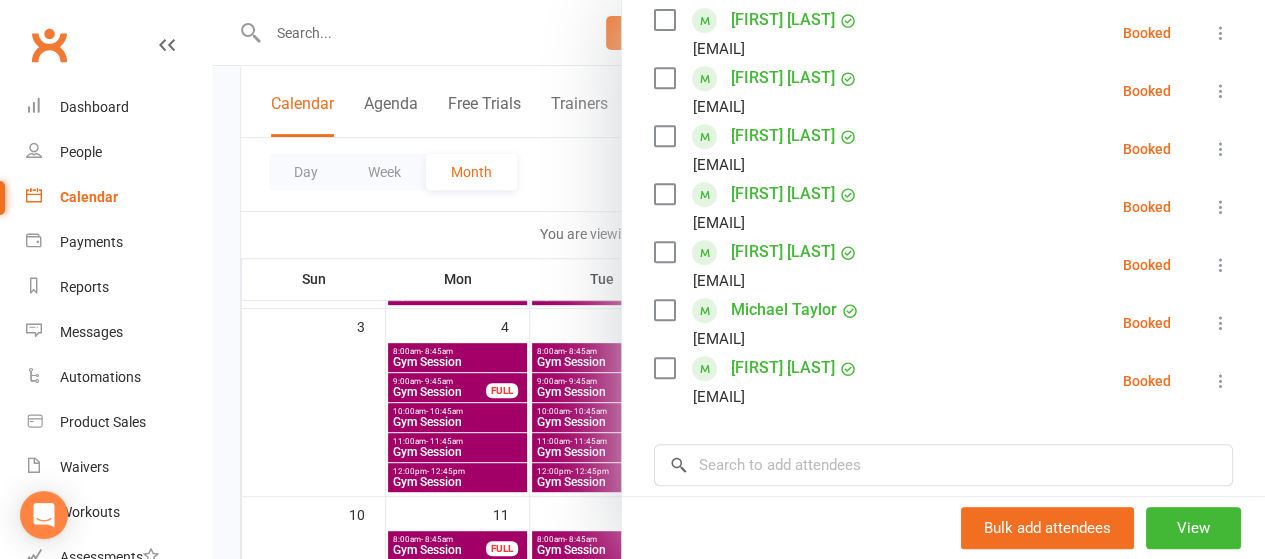click on "[FIRST] [LAST]" at bounding box center [783, 78] 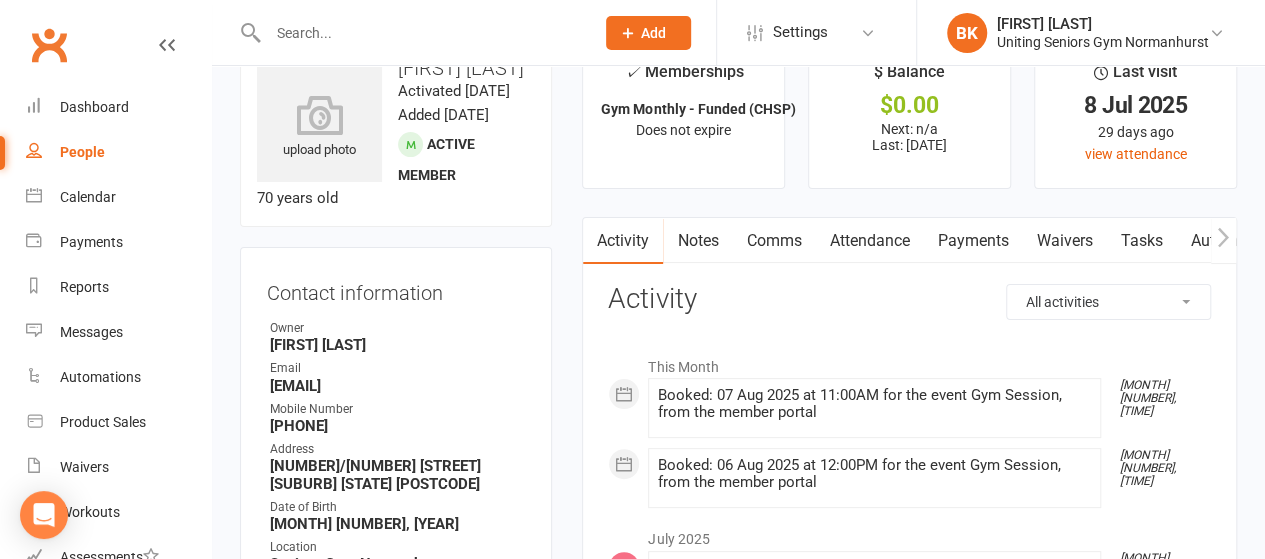 scroll, scrollTop: 0, scrollLeft: 0, axis: both 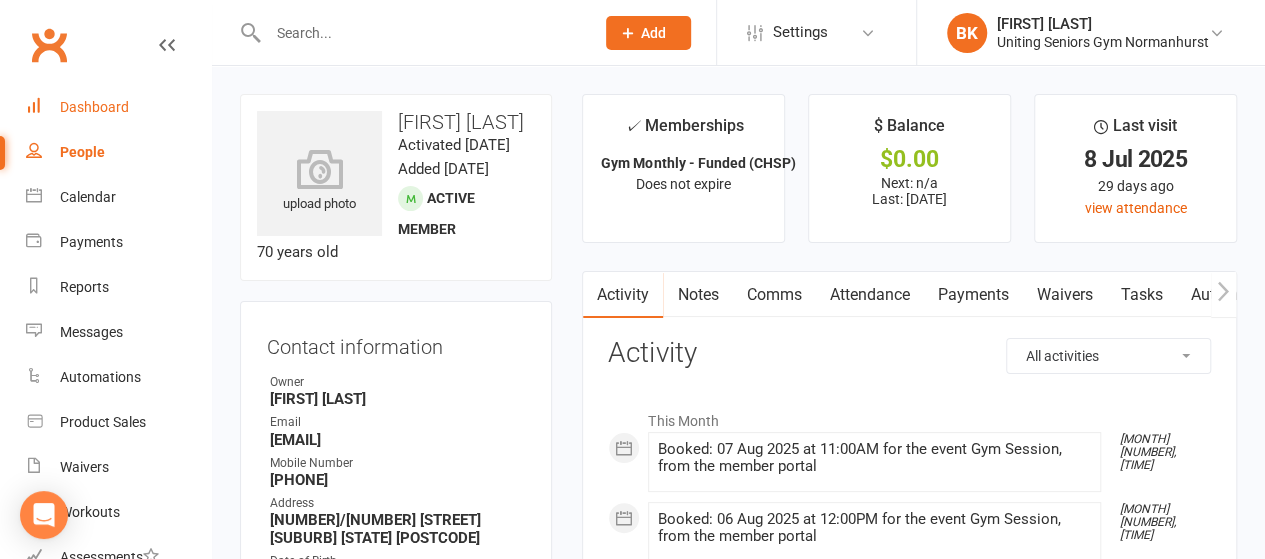 click on "Dashboard" at bounding box center [118, 107] 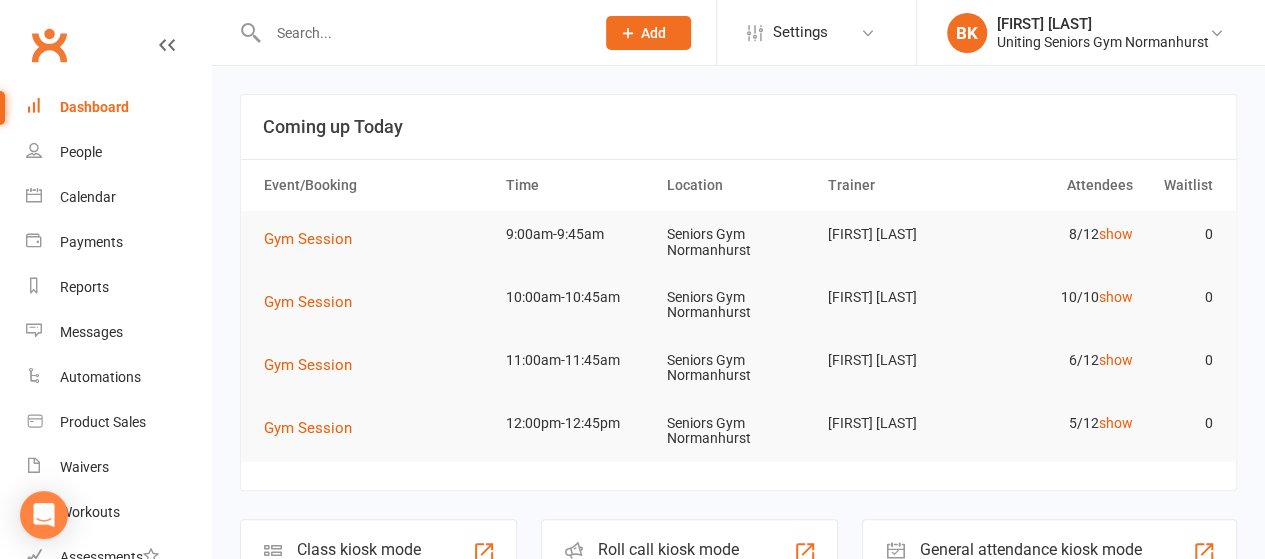 click at bounding box center [421, 33] 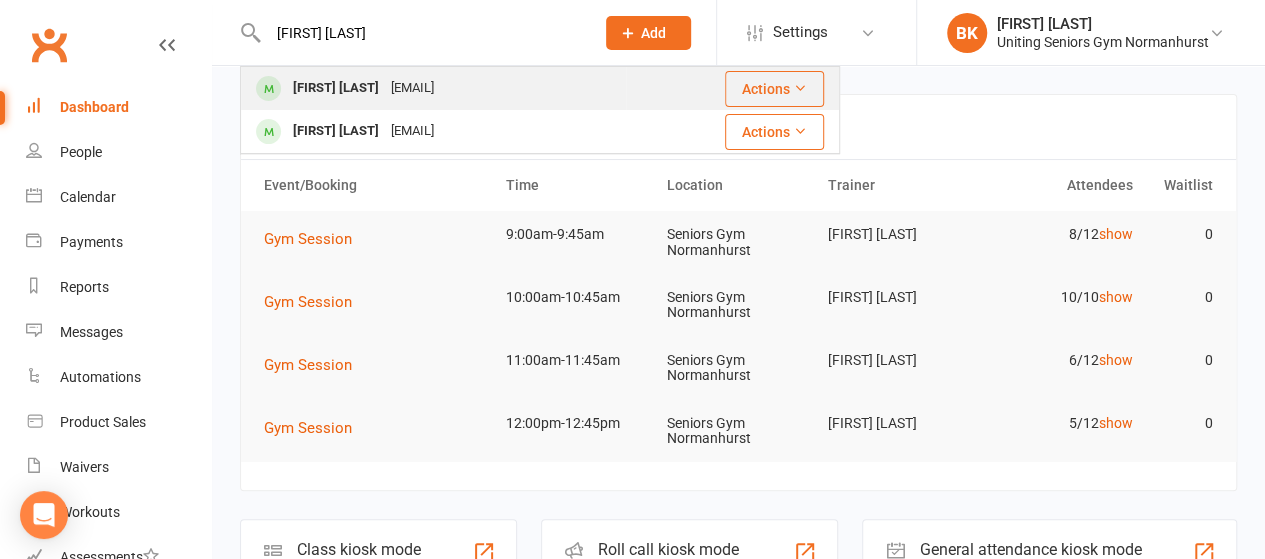 type on "raja sal" 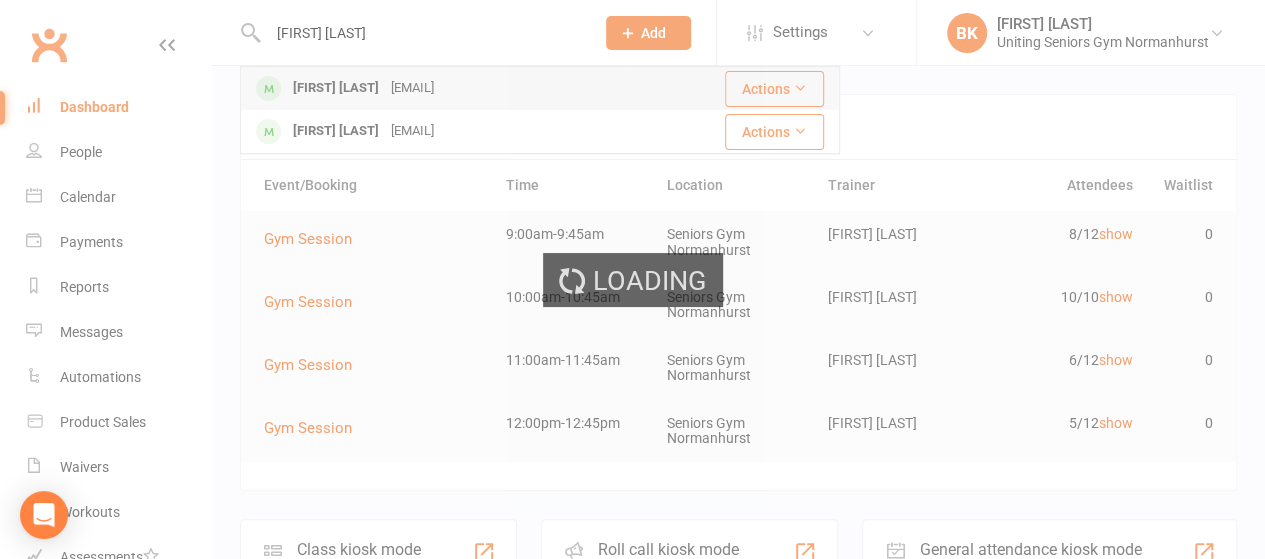 type 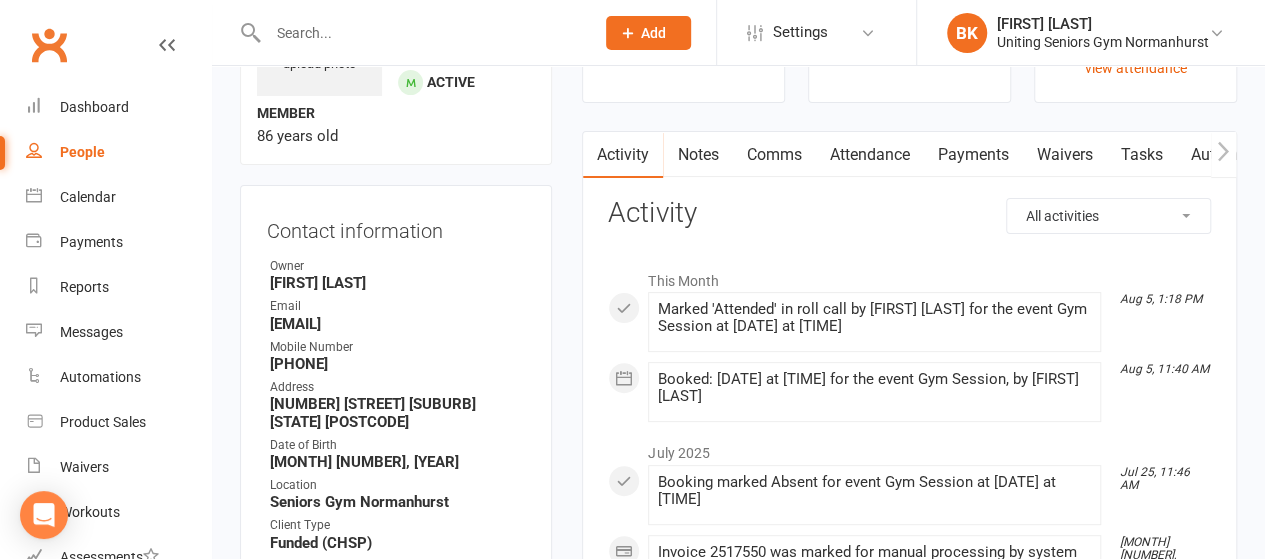 scroll, scrollTop: 0, scrollLeft: 0, axis: both 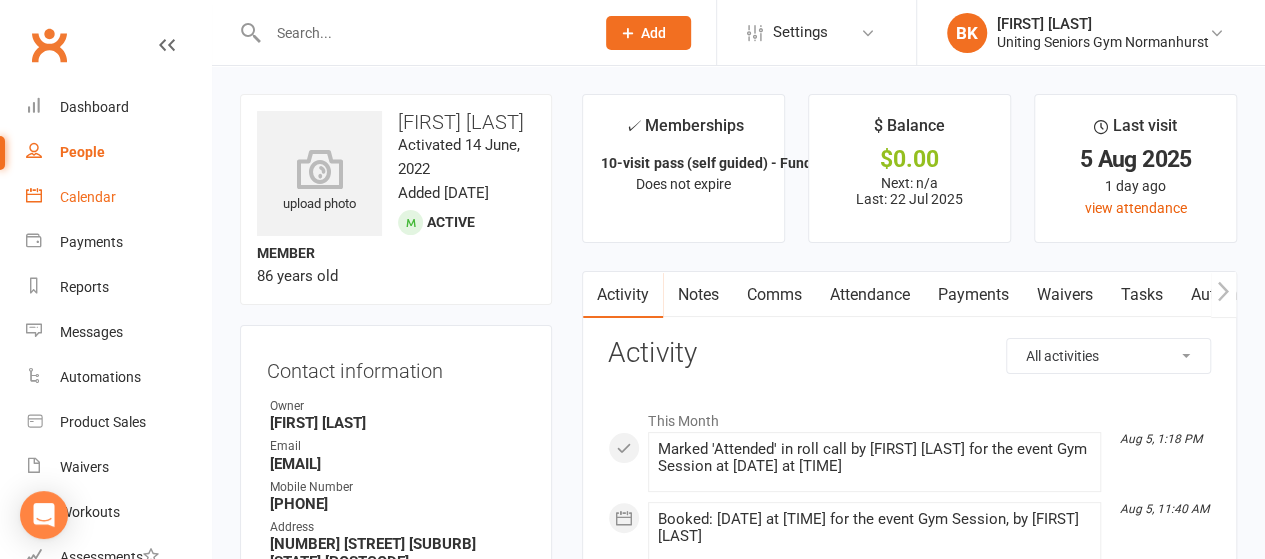 click on "Calendar" at bounding box center (118, 197) 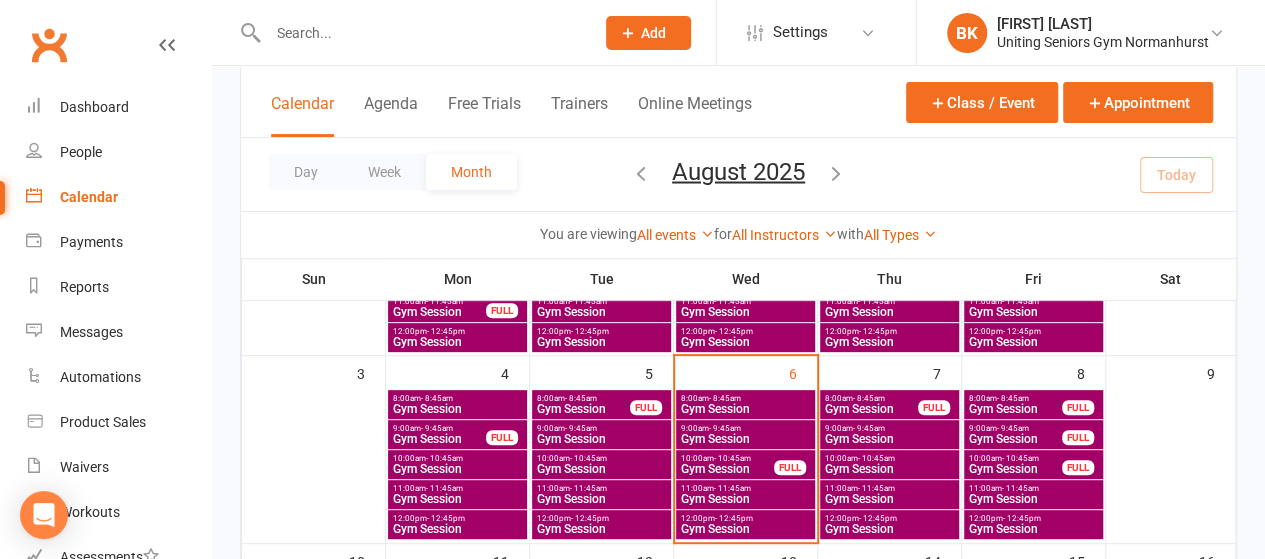 scroll, scrollTop: 326, scrollLeft: 0, axis: vertical 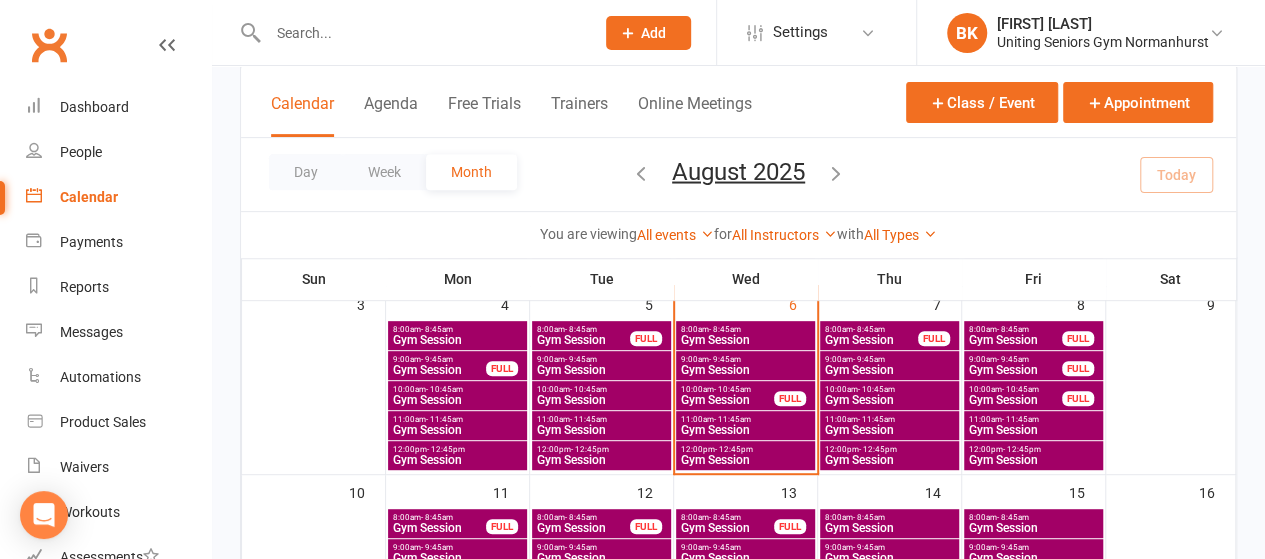click on "Gym Session" at bounding box center [745, 460] 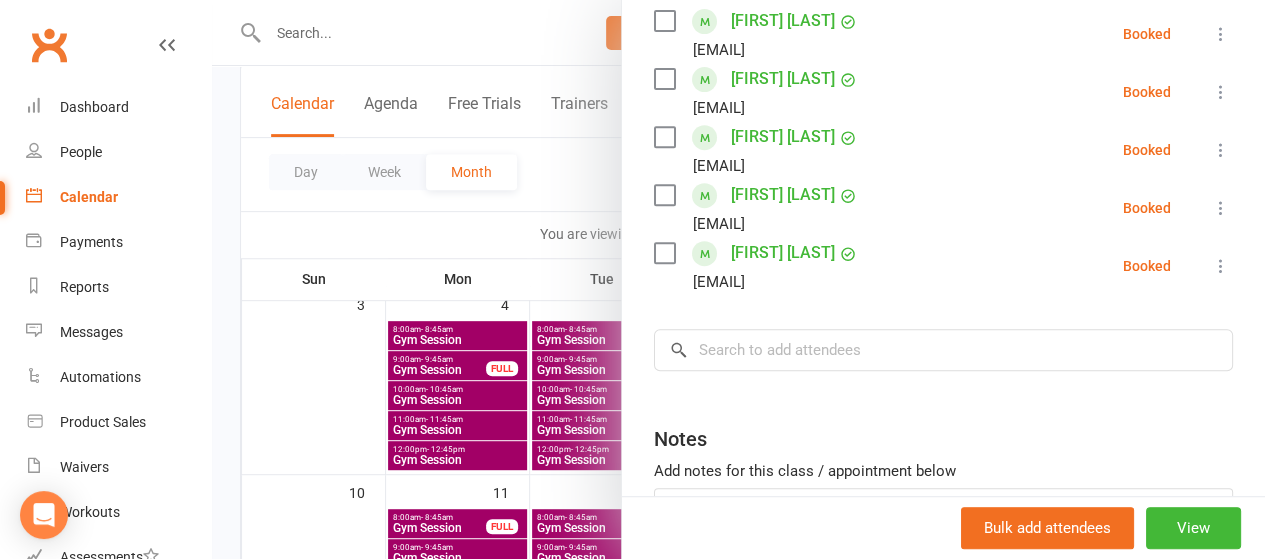 scroll, scrollTop: 368, scrollLeft: 0, axis: vertical 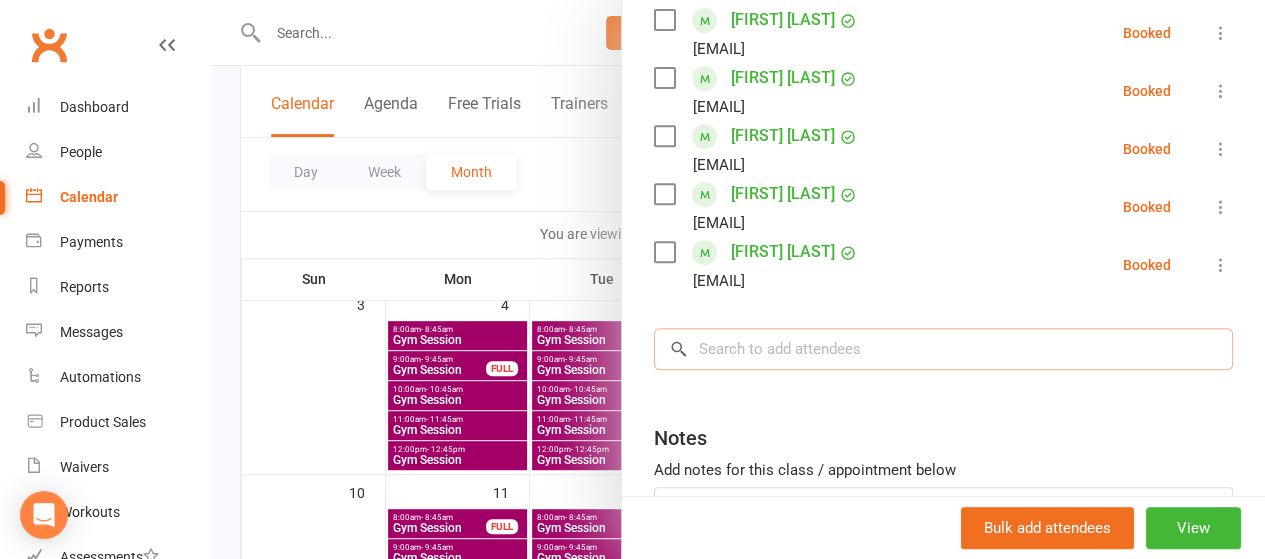 click at bounding box center [943, 349] 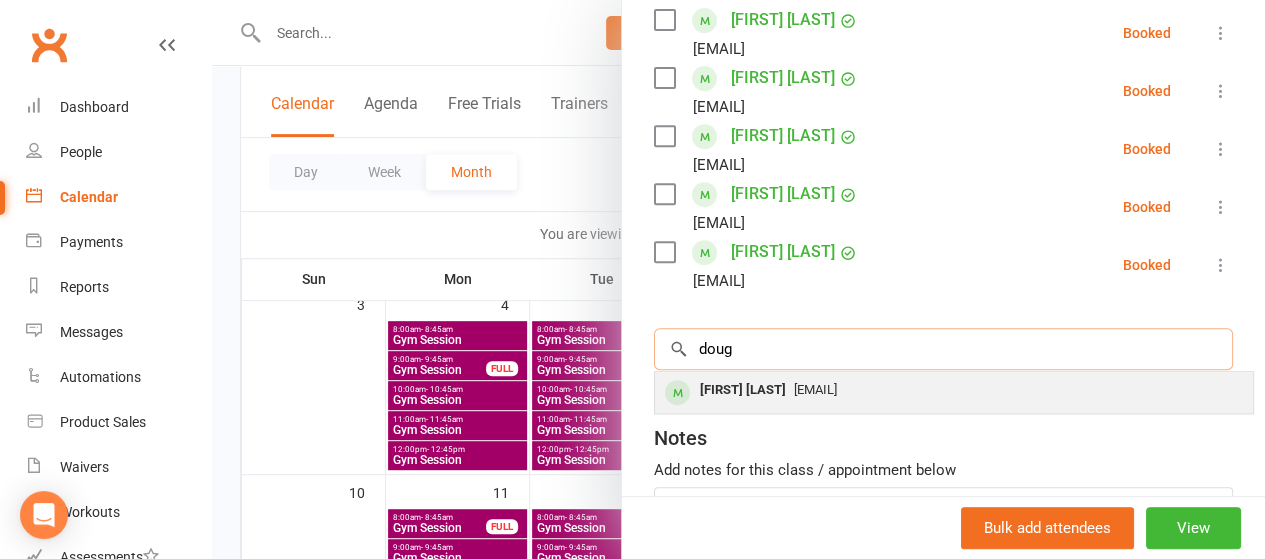 type on "doug" 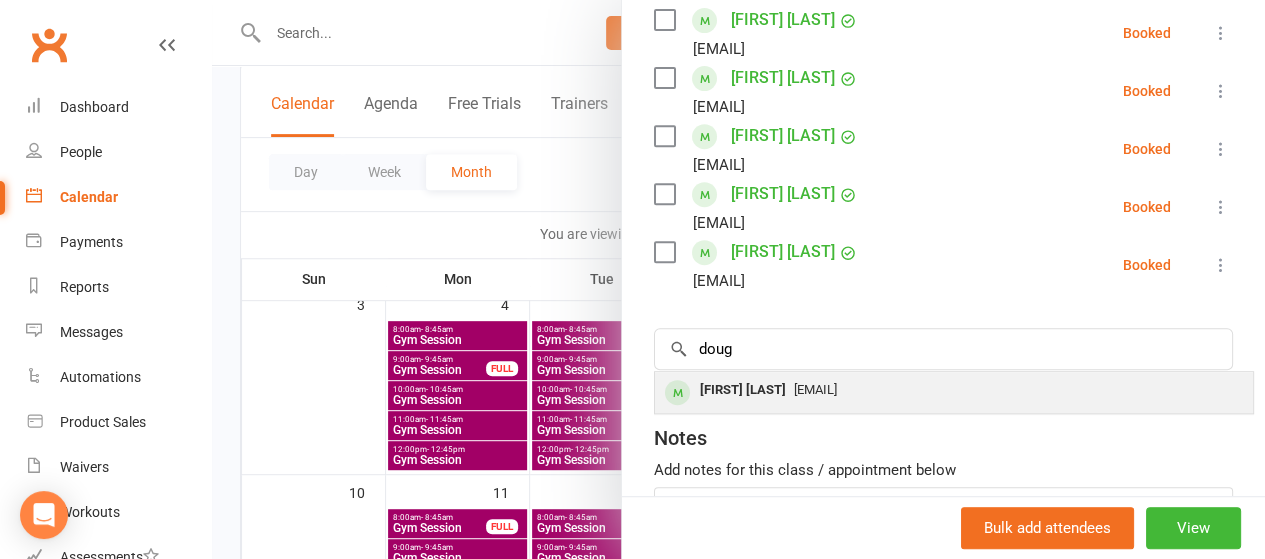 click on "[FIRST] [LAST]" at bounding box center (743, 390) 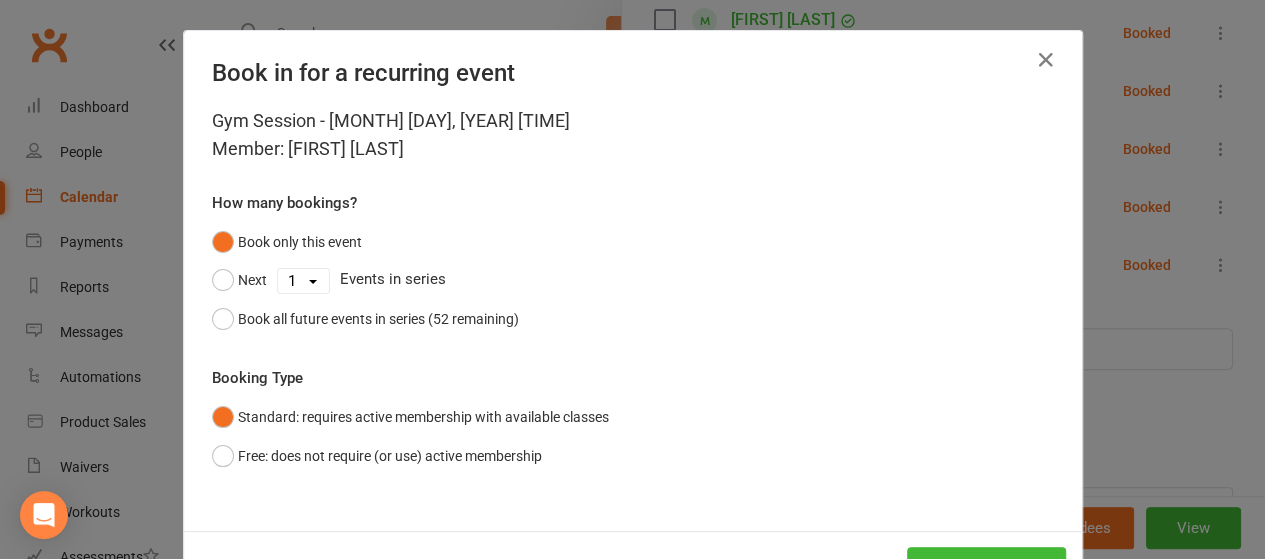 scroll, scrollTop: 74, scrollLeft: 0, axis: vertical 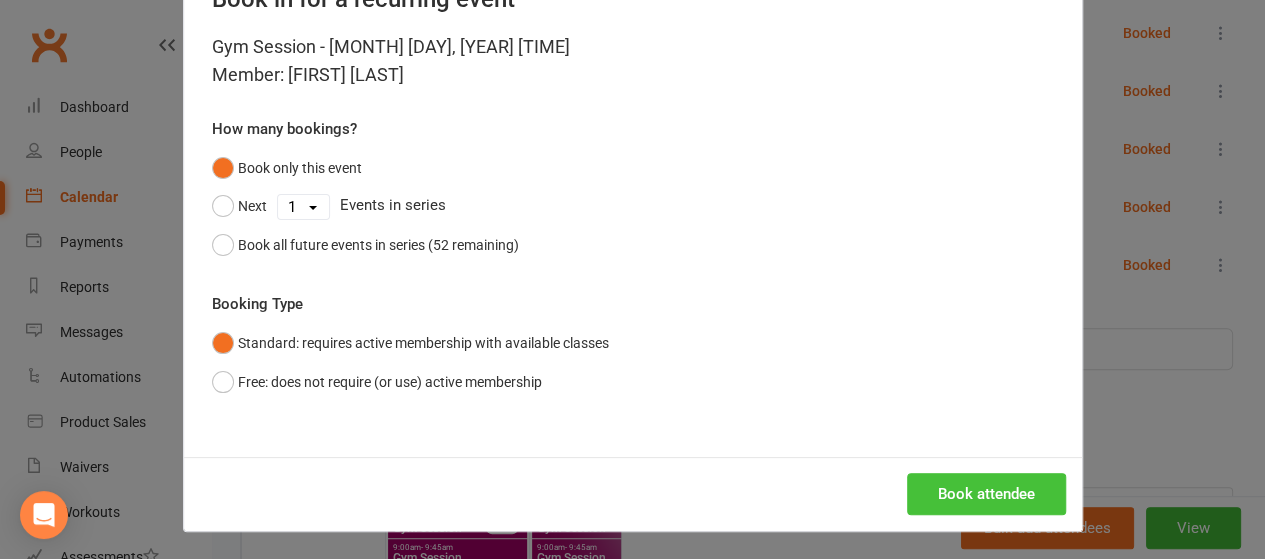 click on "Book attendee" at bounding box center [986, 494] 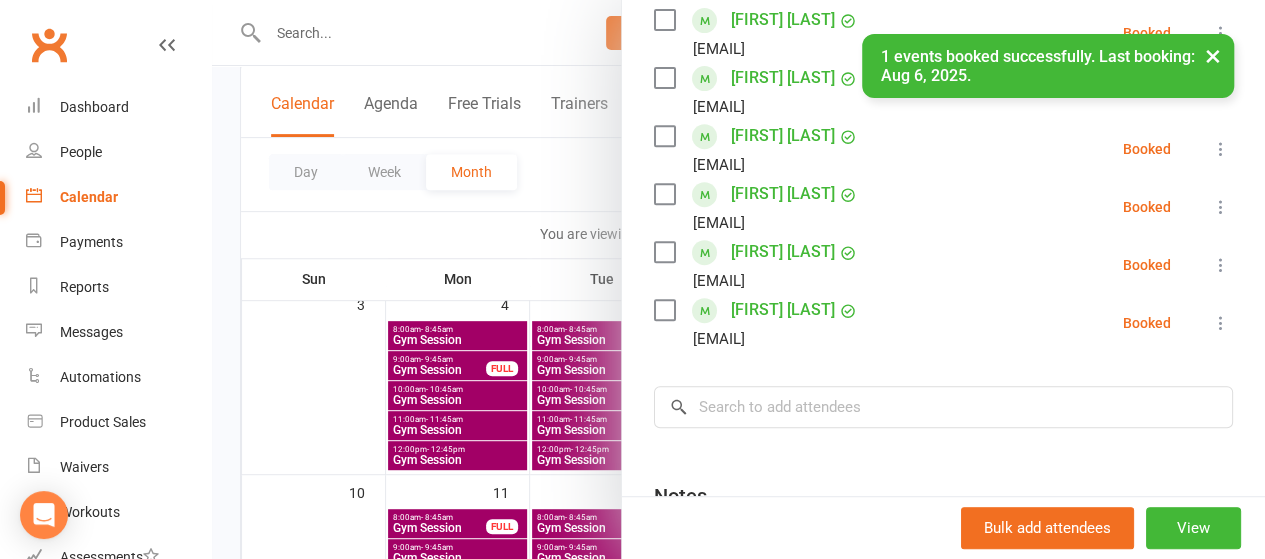 click at bounding box center [738, 279] 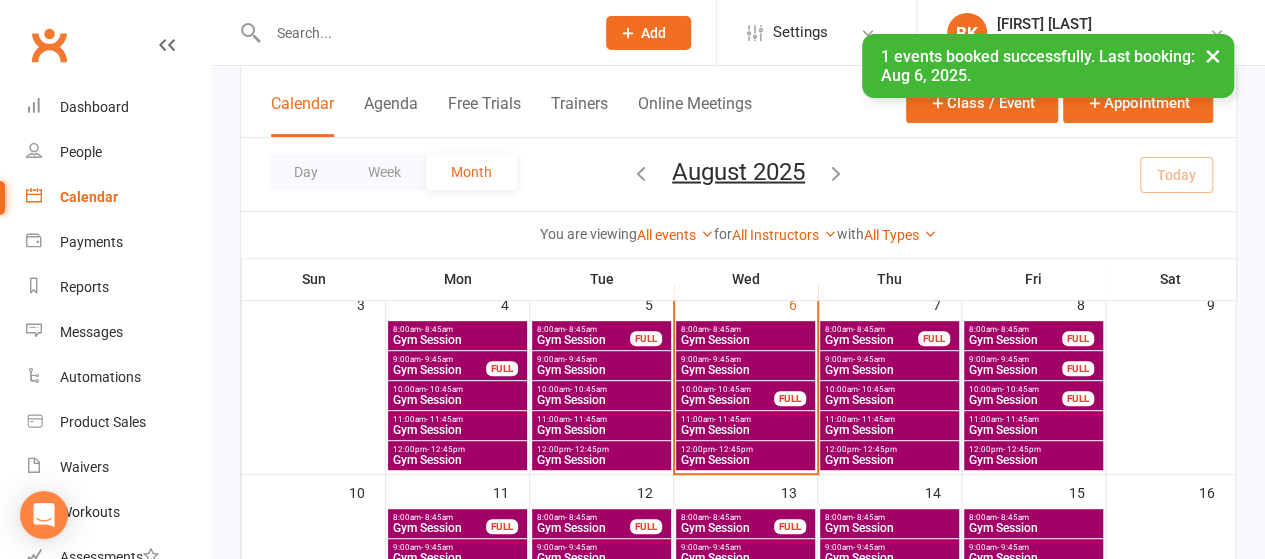 click on "Gym Session" at bounding box center [727, 400] 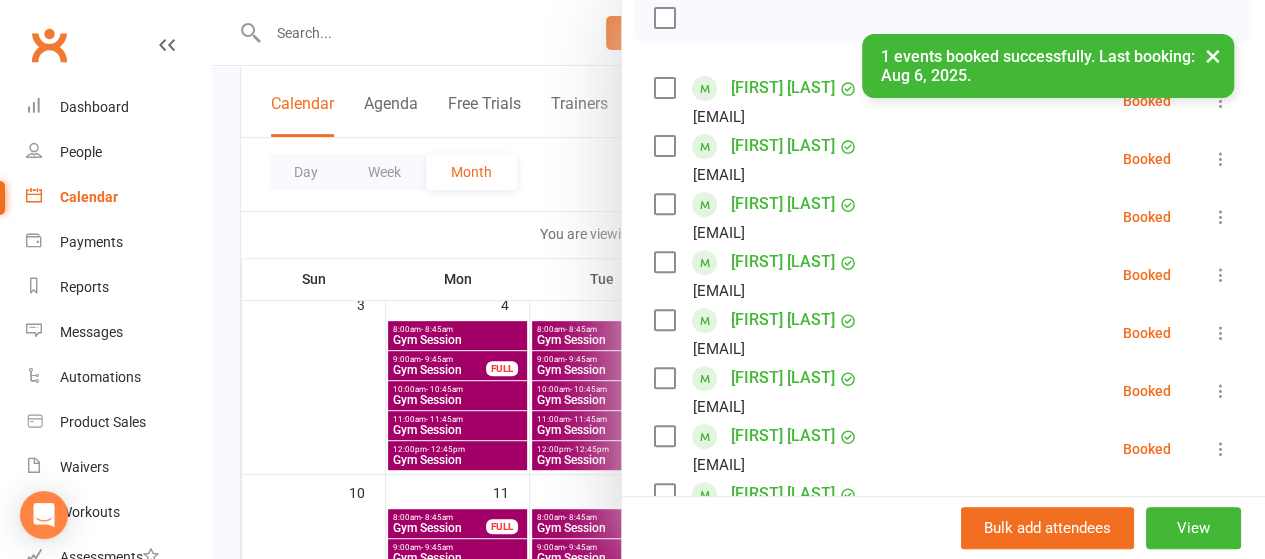 scroll, scrollTop: 305, scrollLeft: 0, axis: vertical 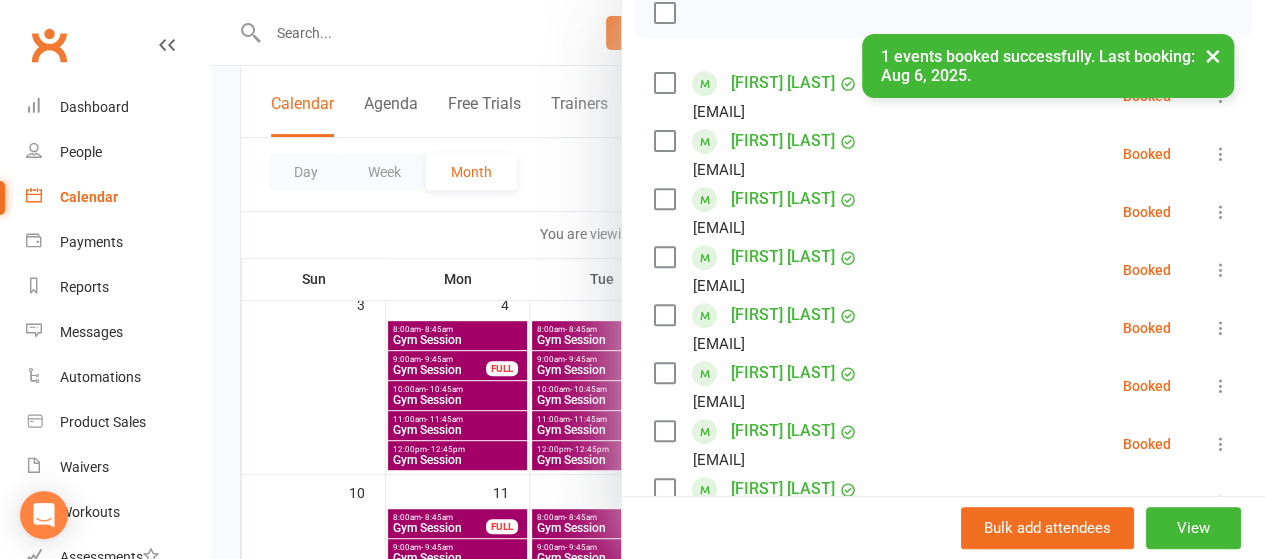 click at bounding box center [1221, 386] 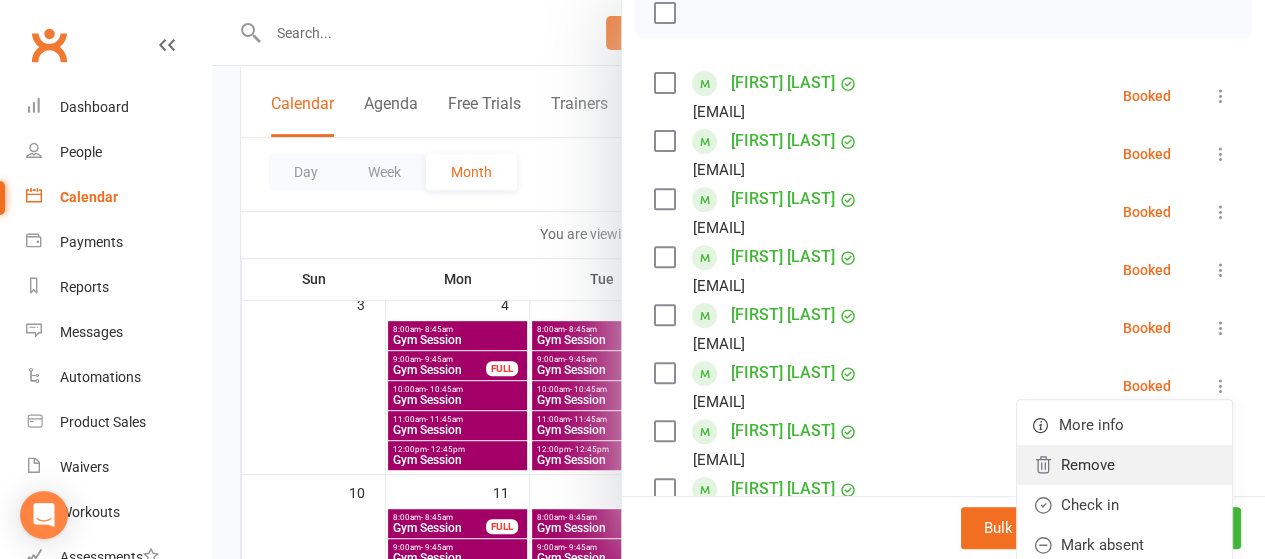 click on "Remove" at bounding box center (1124, 465) 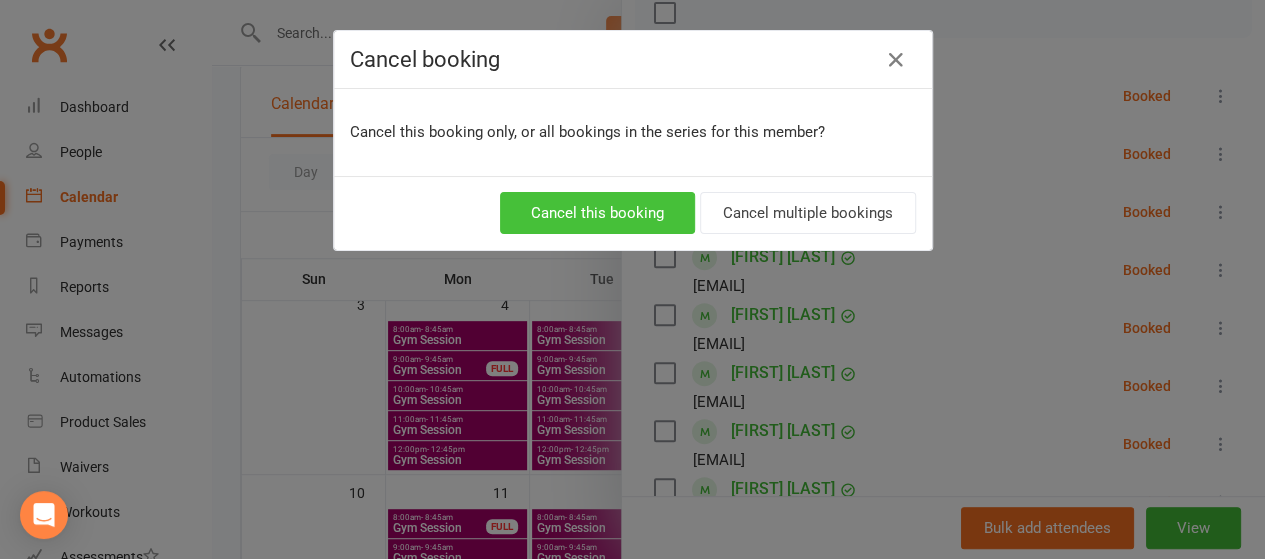 click on "Cancel this booking" at bounding box center (597, 213) 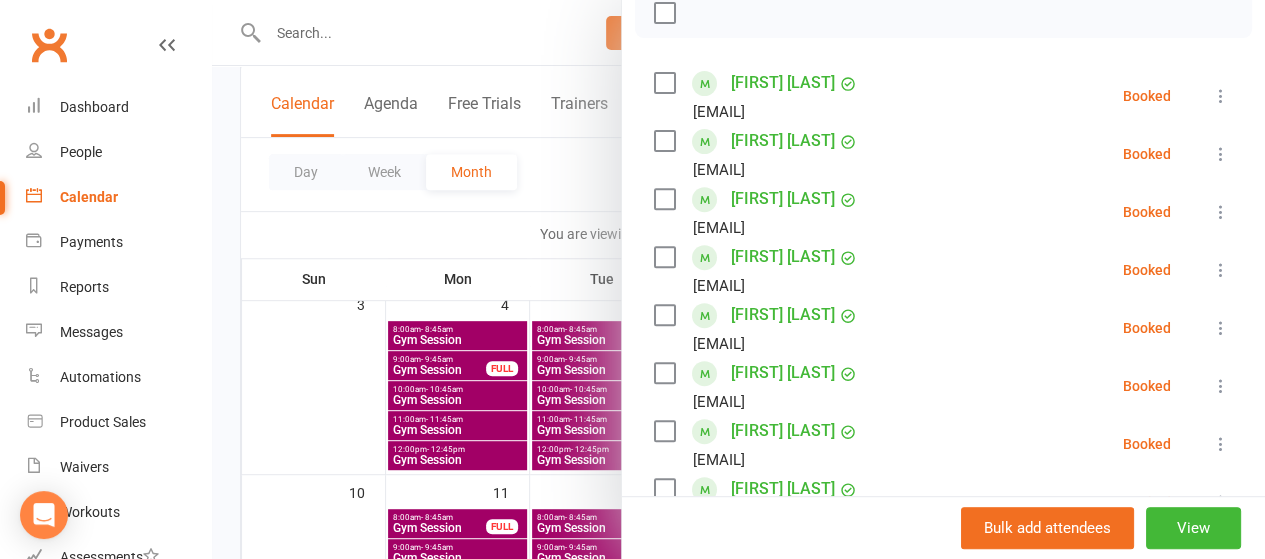 click at bounding box center [738, 279] 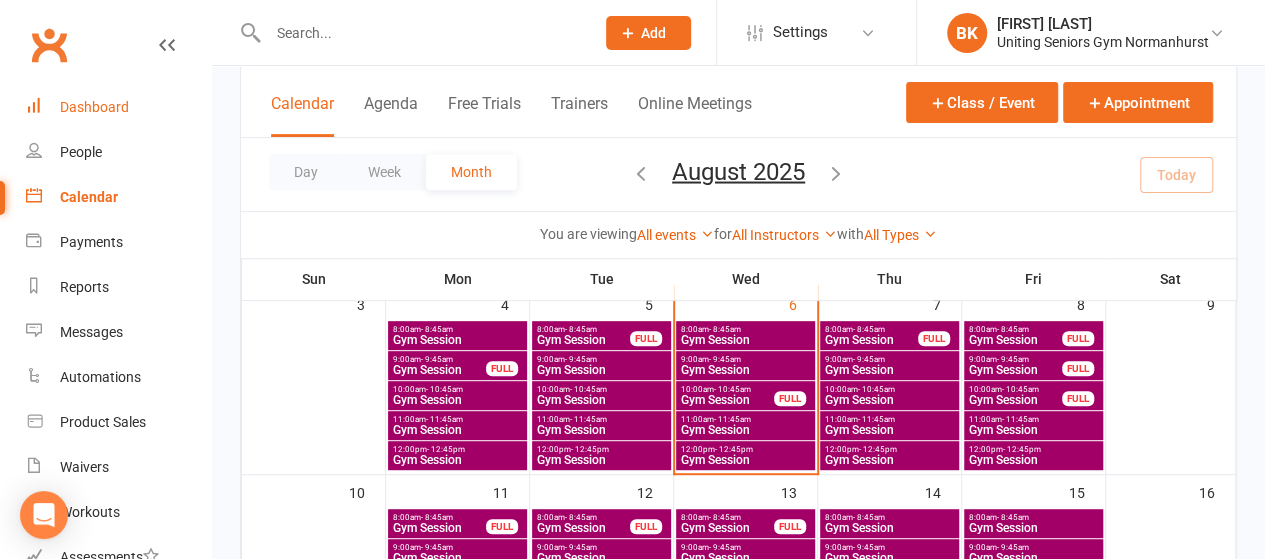 click on "Dashboard" at bounding box center [118, 107] 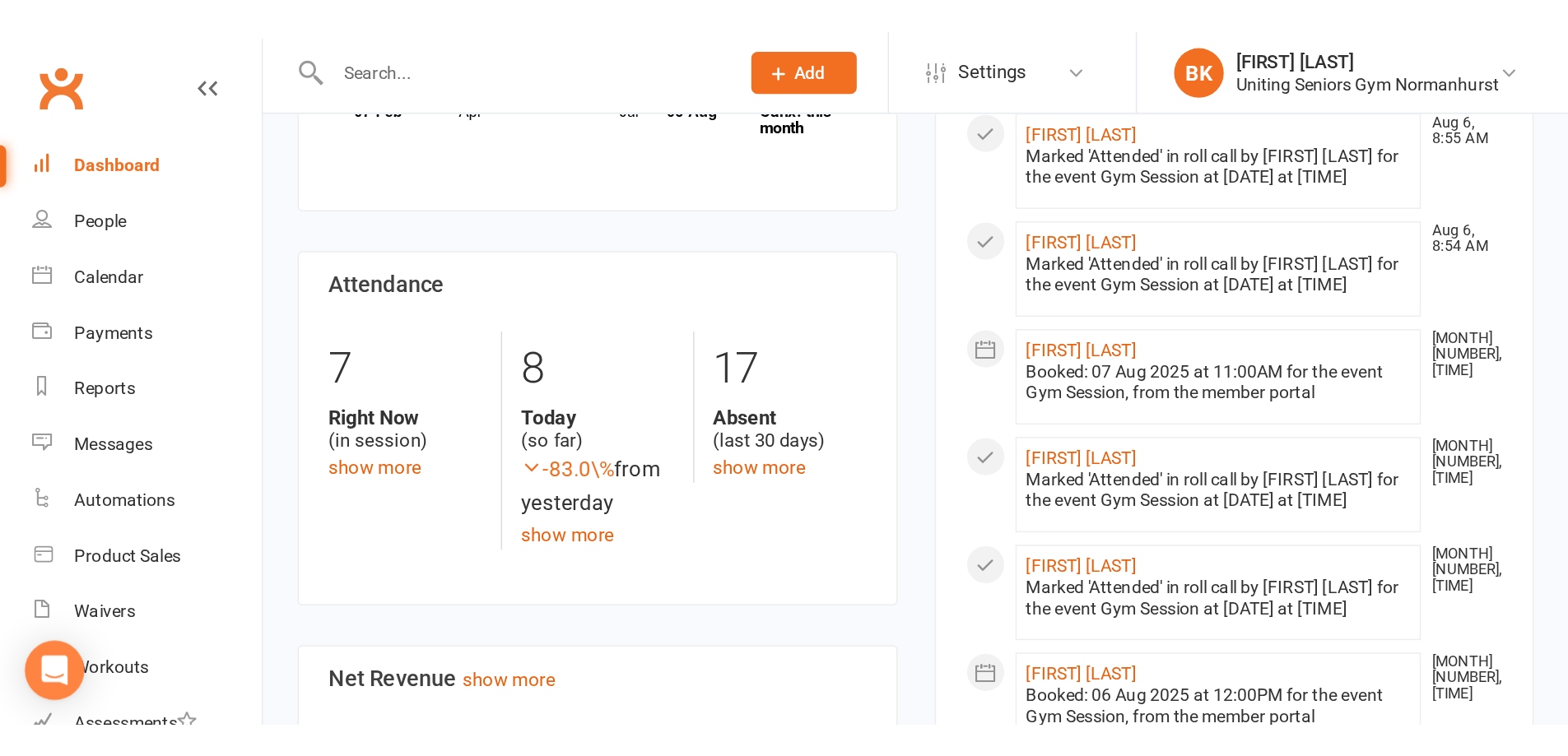 scroll, scrollTop: 0, scrollLeft: 0, axis: both 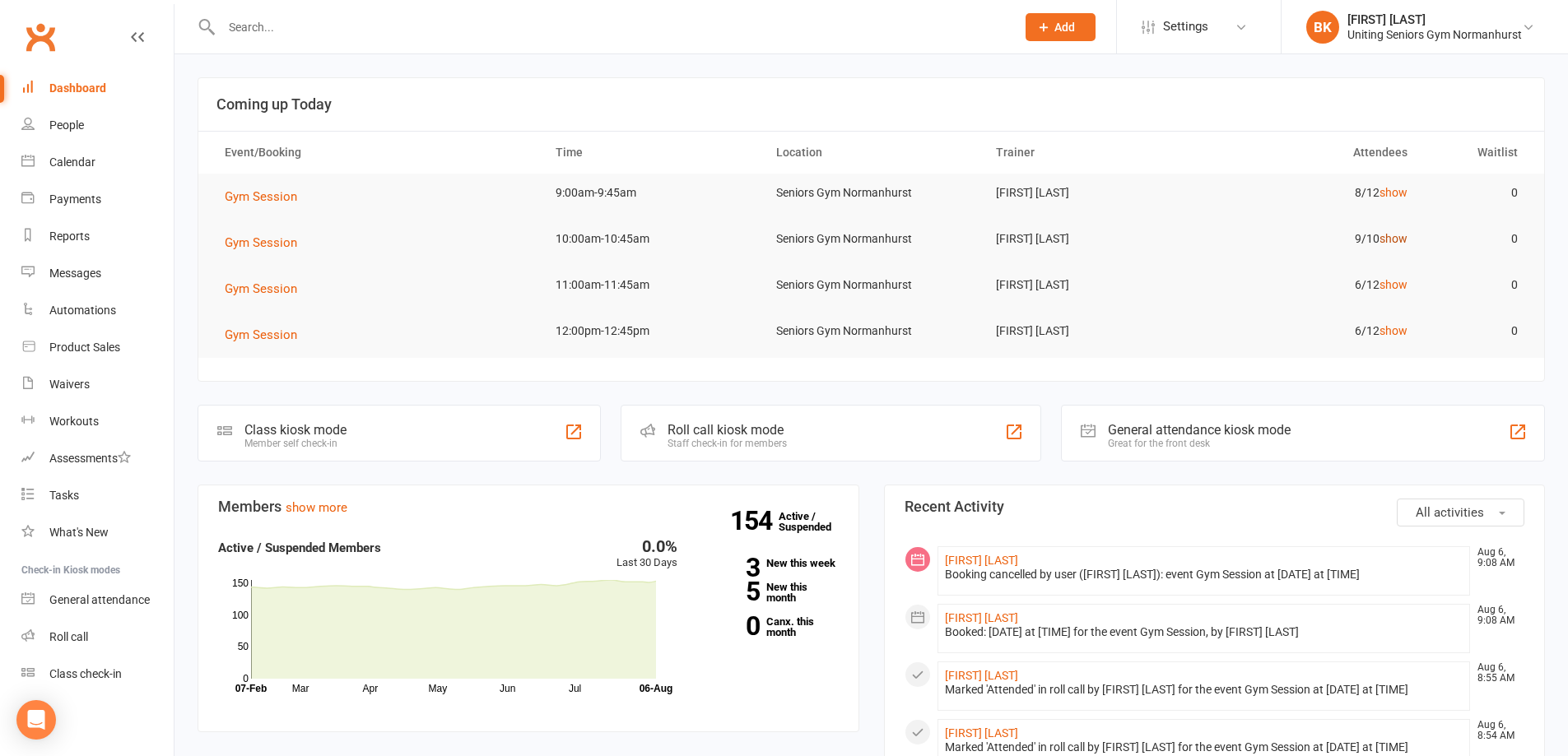 click on "show" at bounding box center (1394, 239) 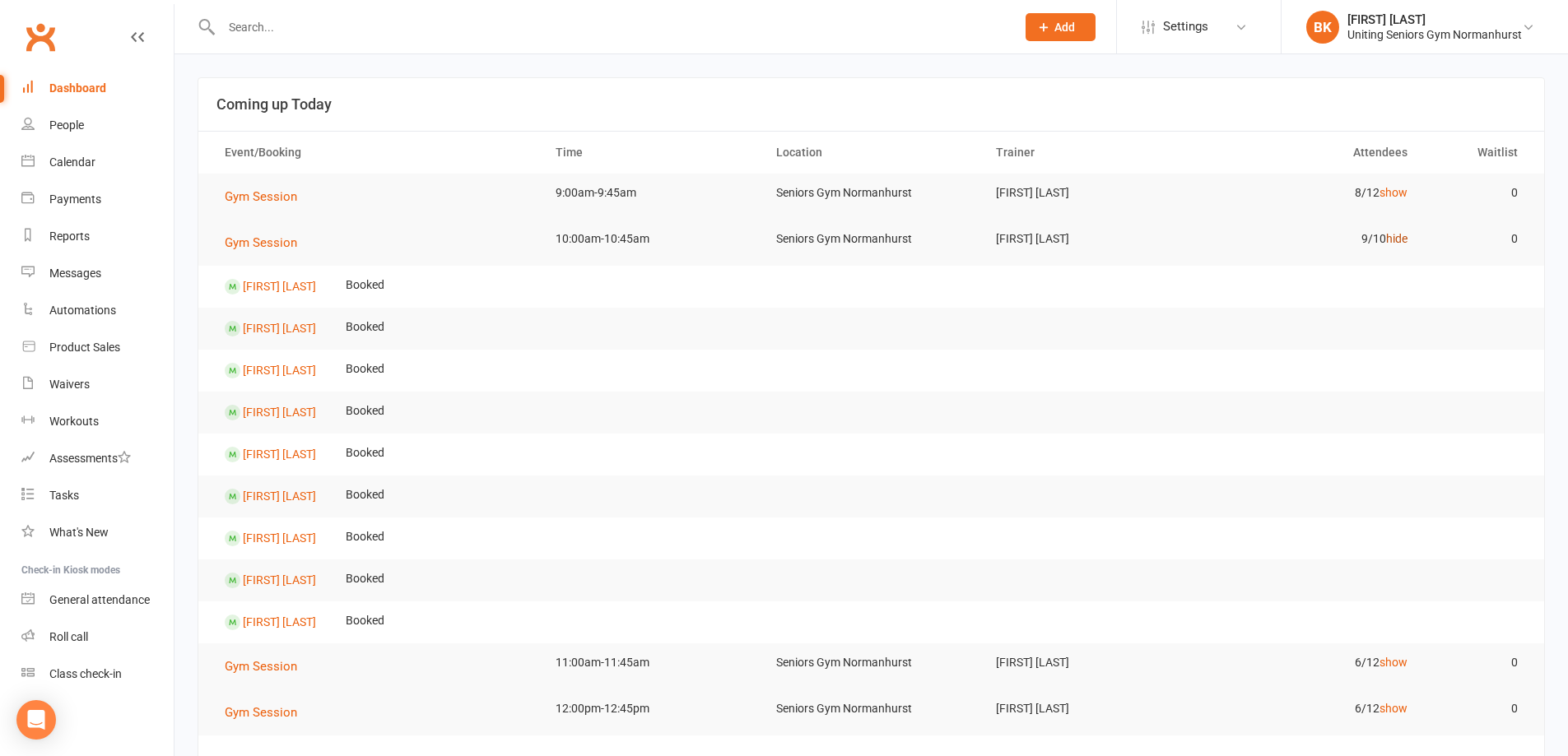 click on "hide" at bounding box center [1397, 239] 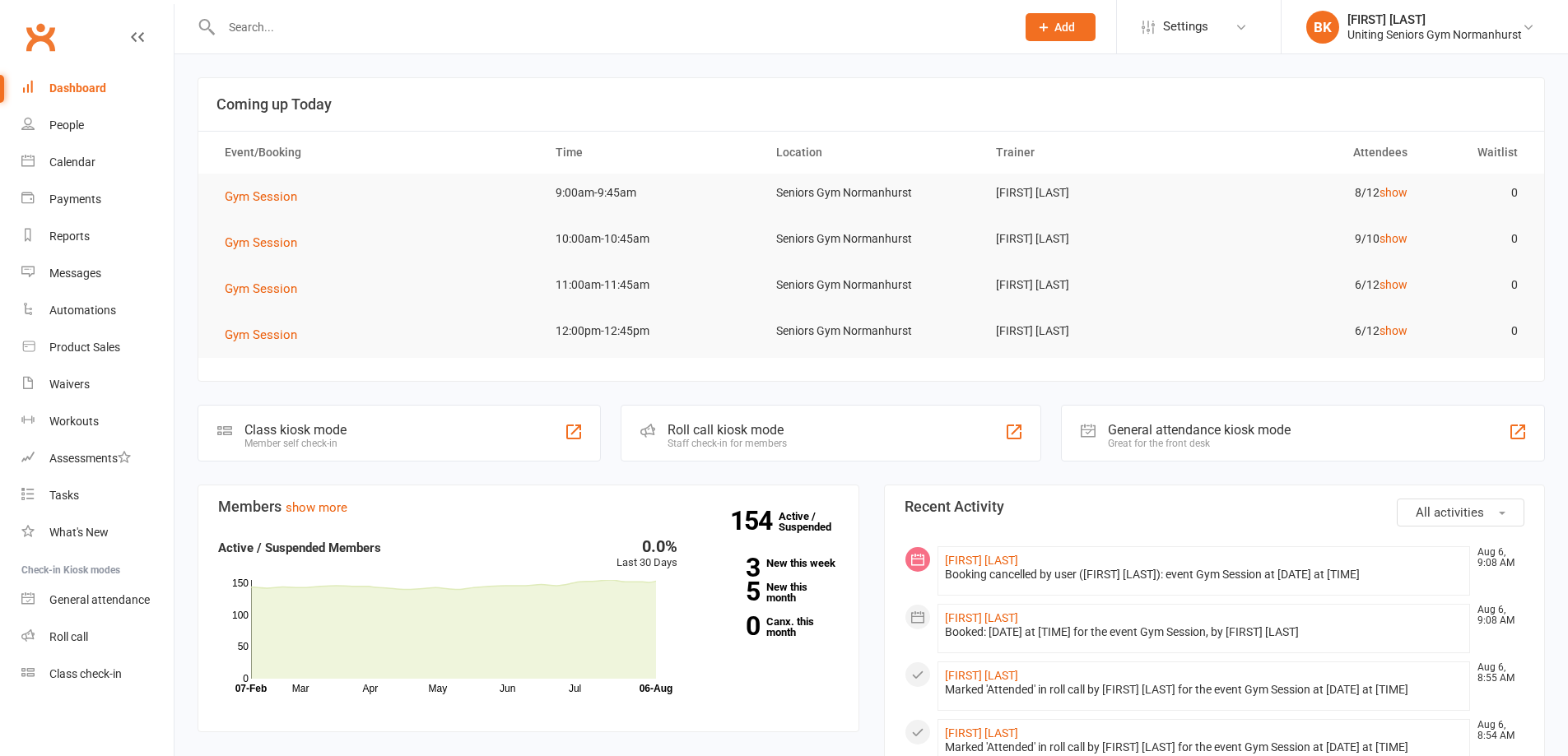 scroll, scrollTop: 329, scrollLeft: 0, axis: vertical 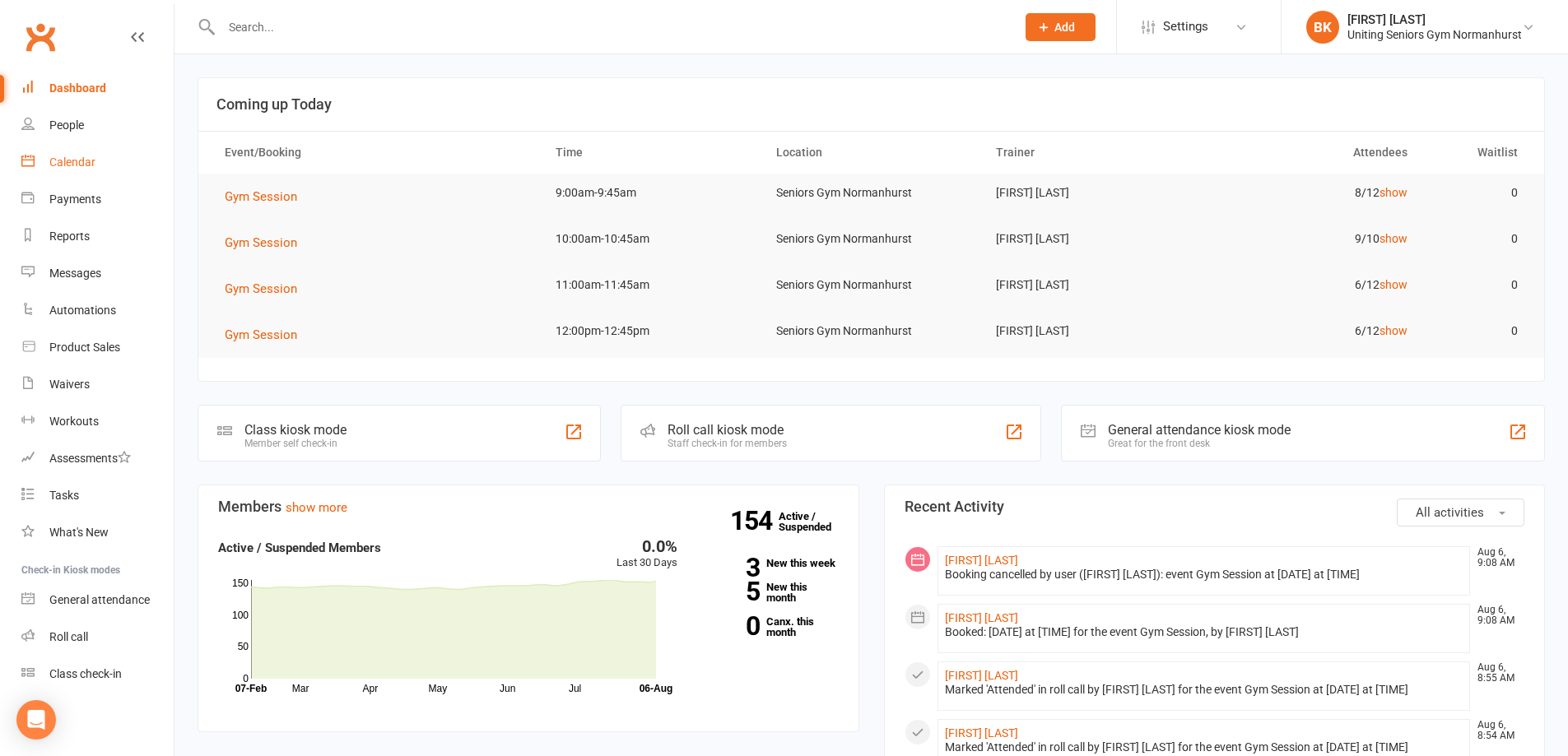 click on "Calendar" at bounding box center [97, 162] 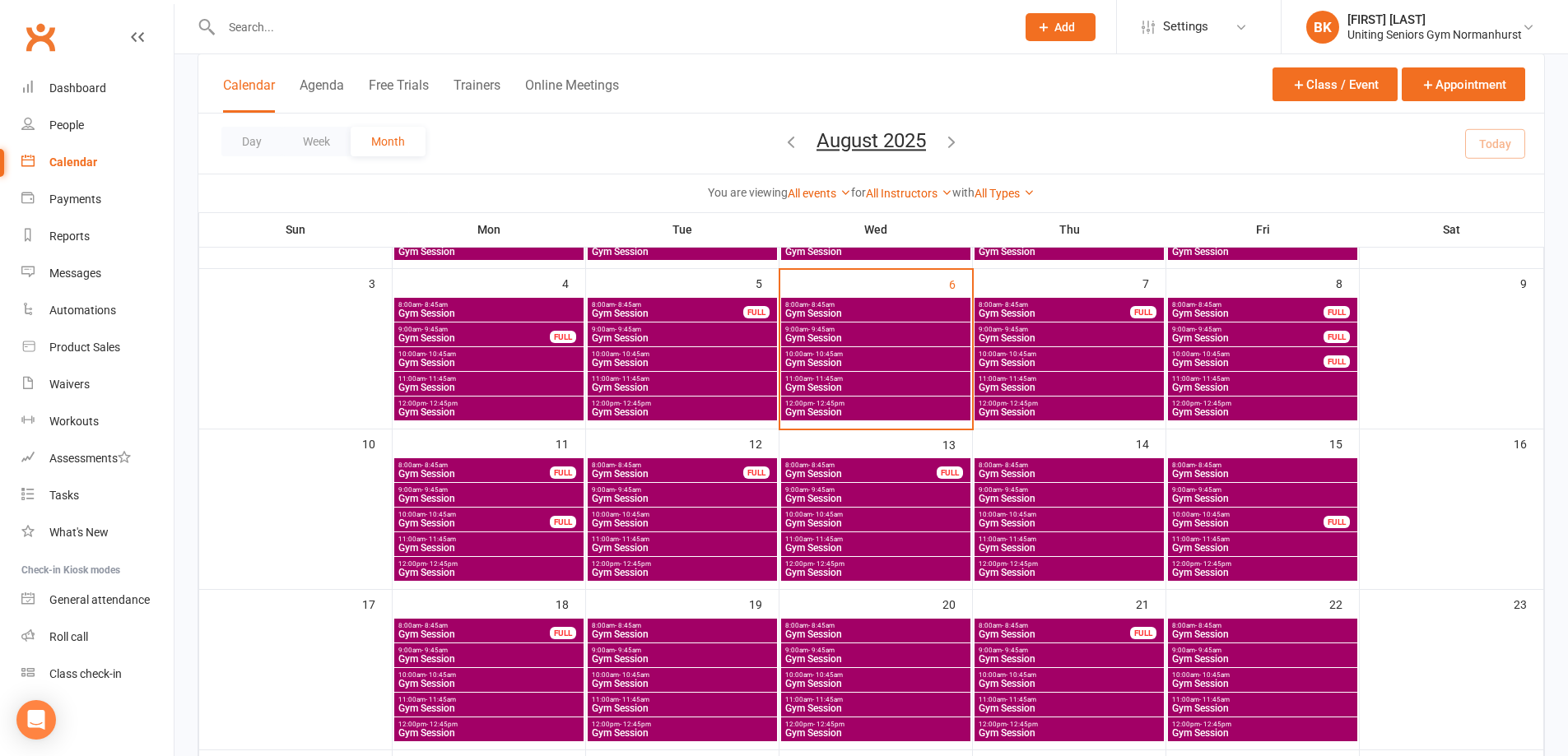 scroll, scrollTop: 247, scrollLeft: 0, axis: vertical 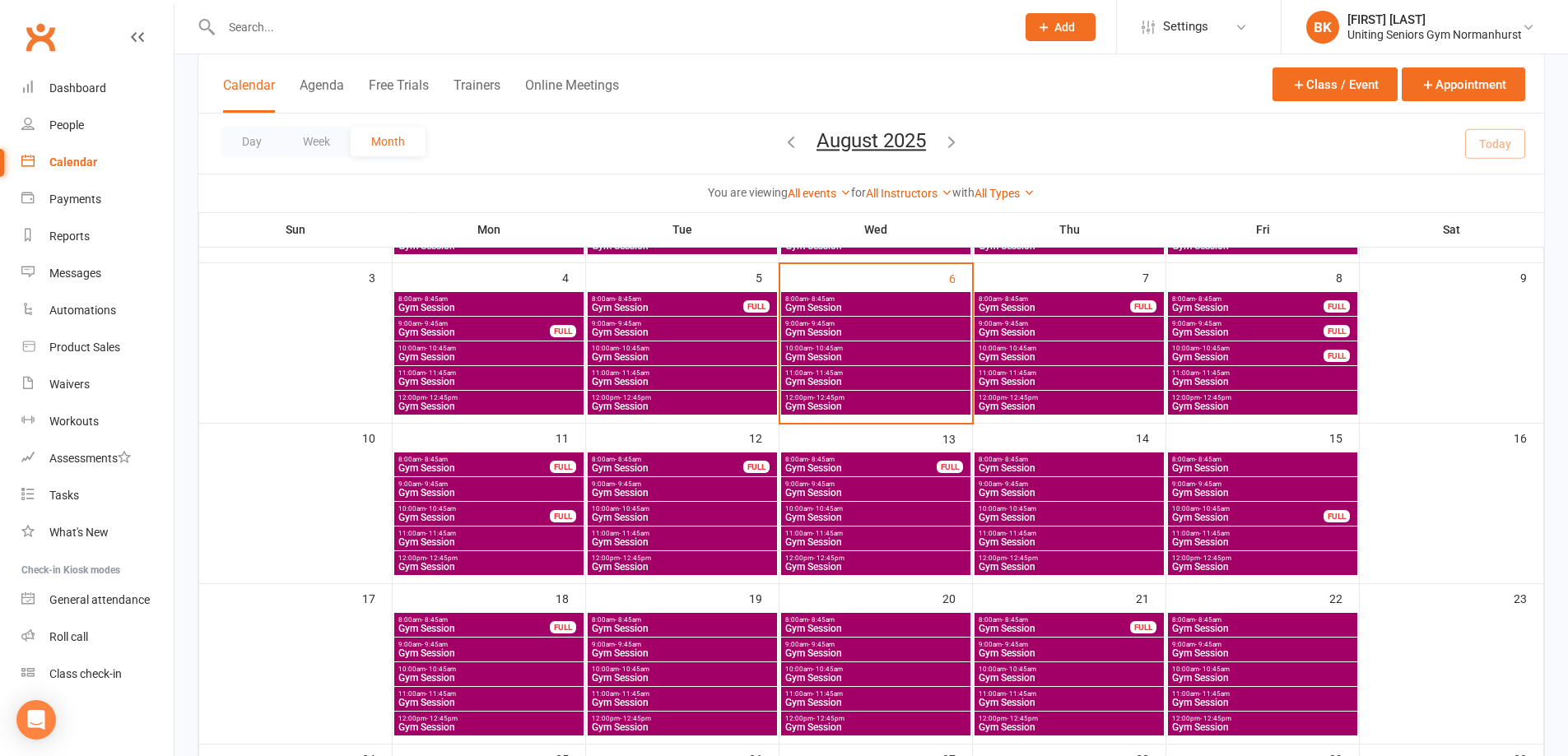 click on "11:00am  - 11:45am" at bounding box center [876, 533] 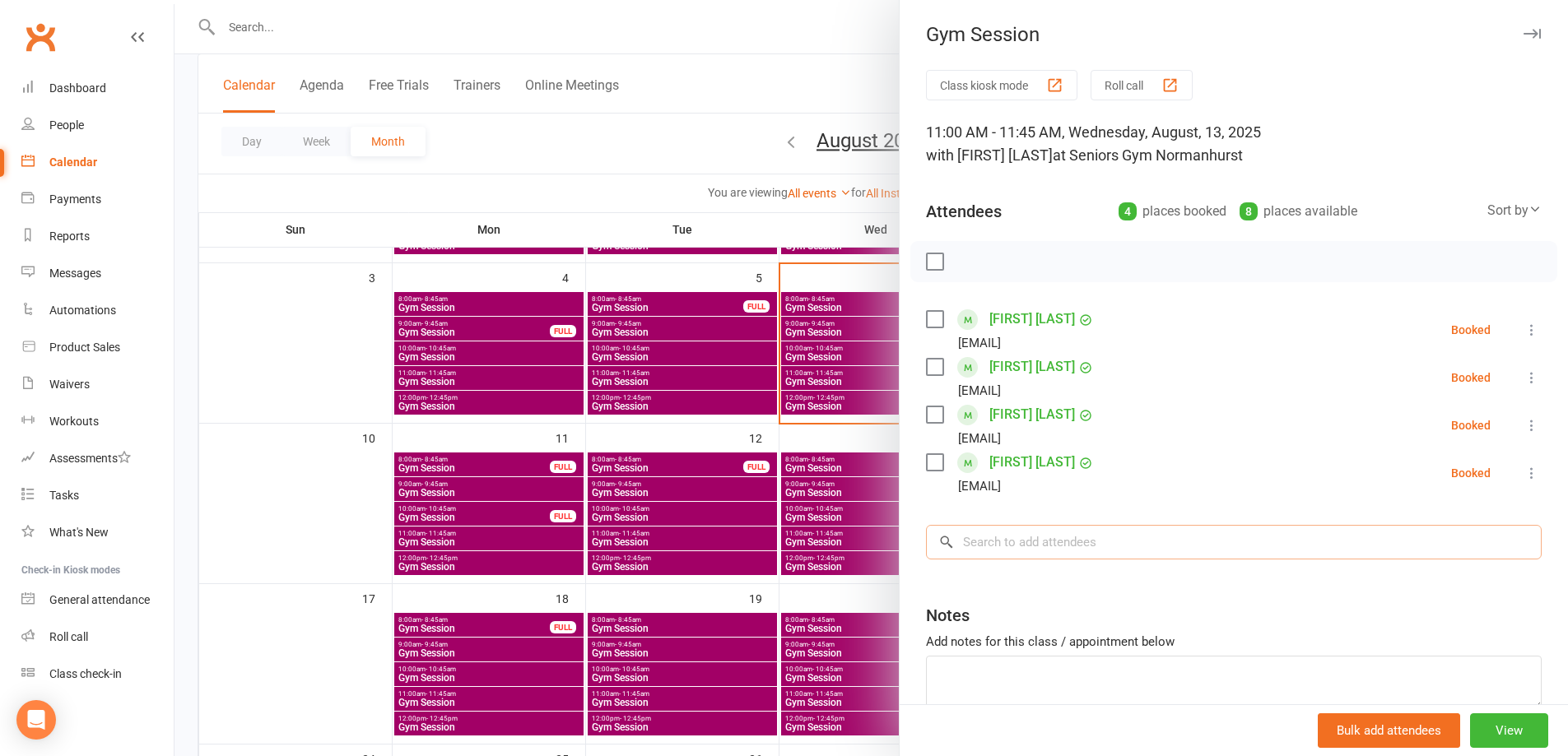 click at bounding box center (1234, 542) 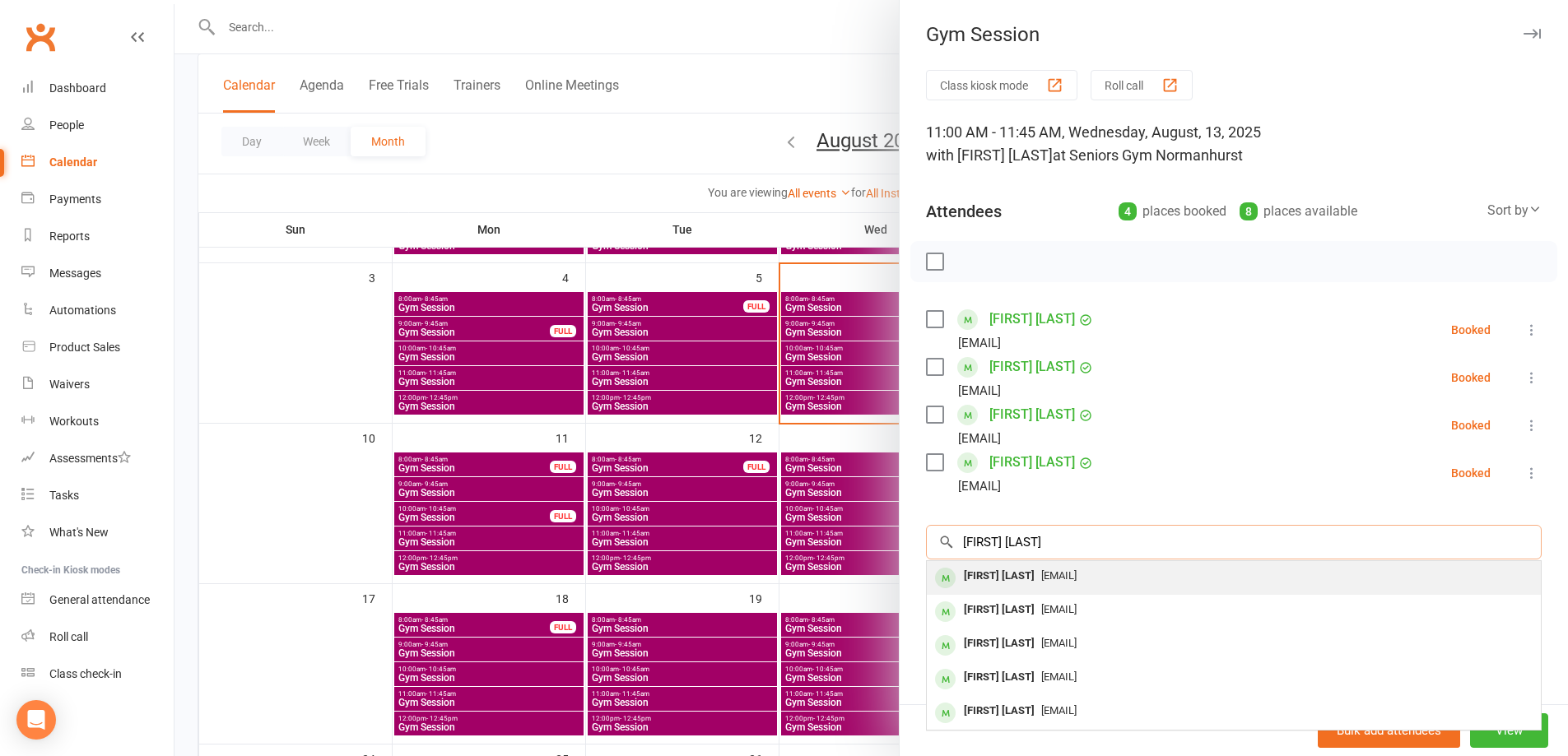 type on "margaret tyler" 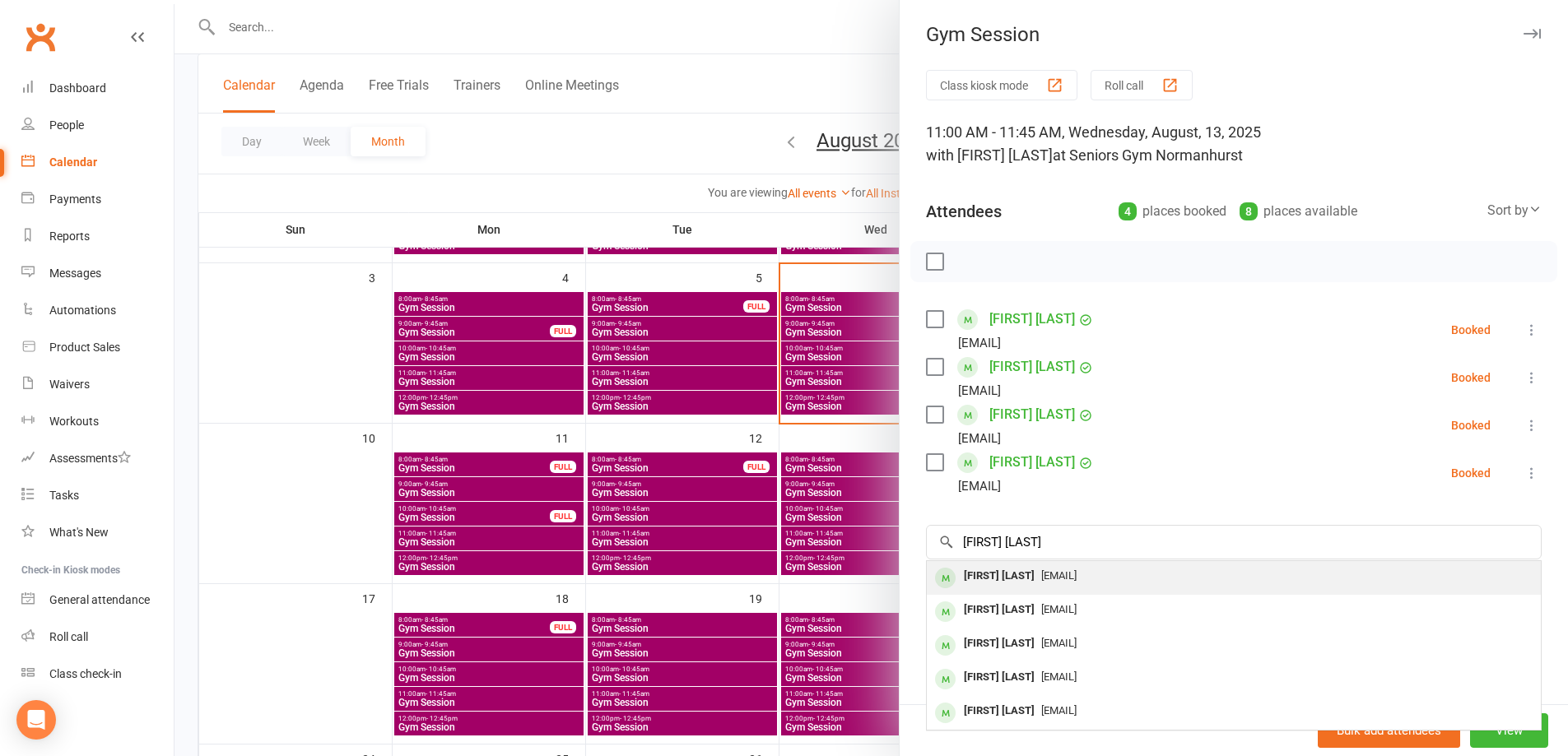 click on "gmtyler@gmail.com" at bounding box center (1059, 575) 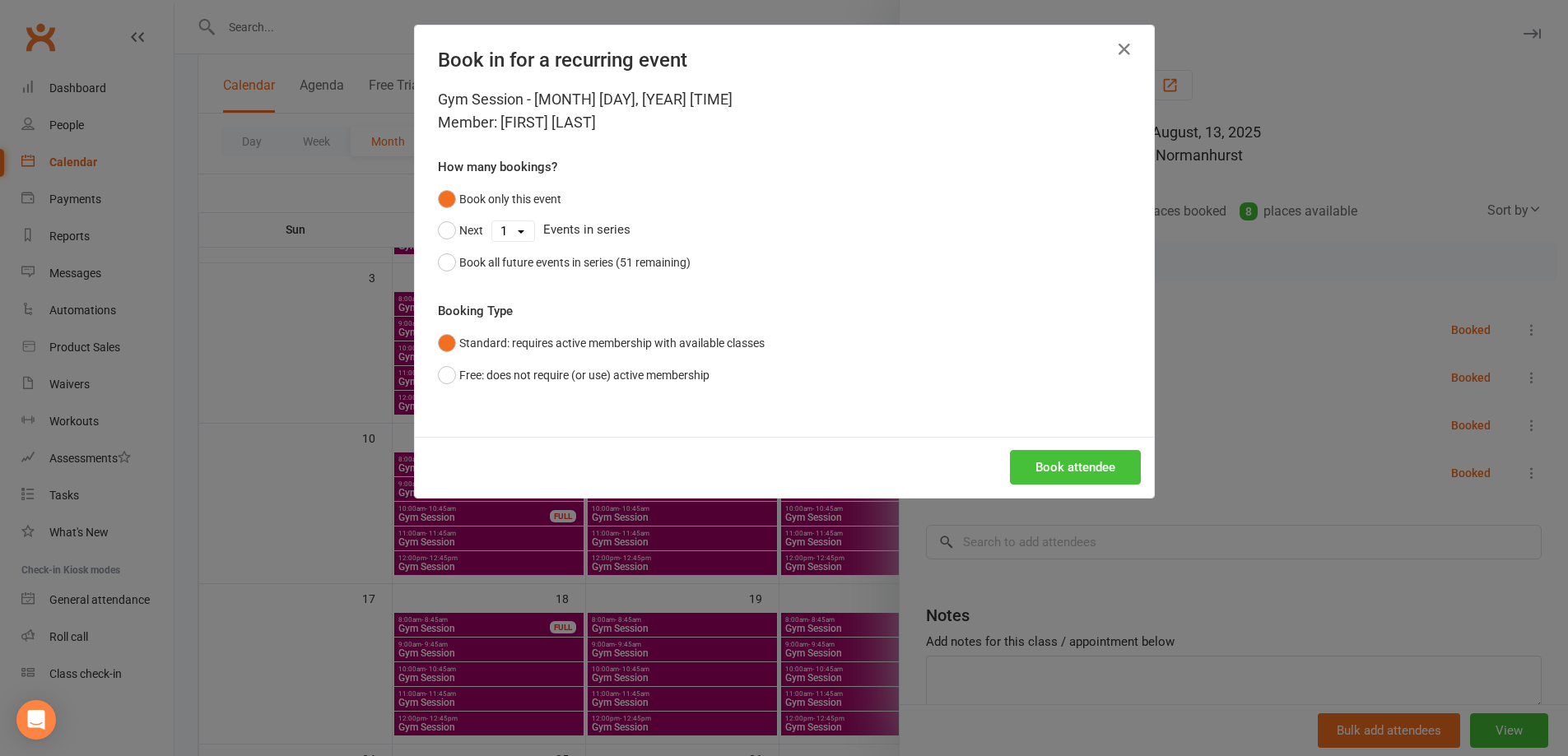 click on "Book attendee" at bounding box center (1075, 467) 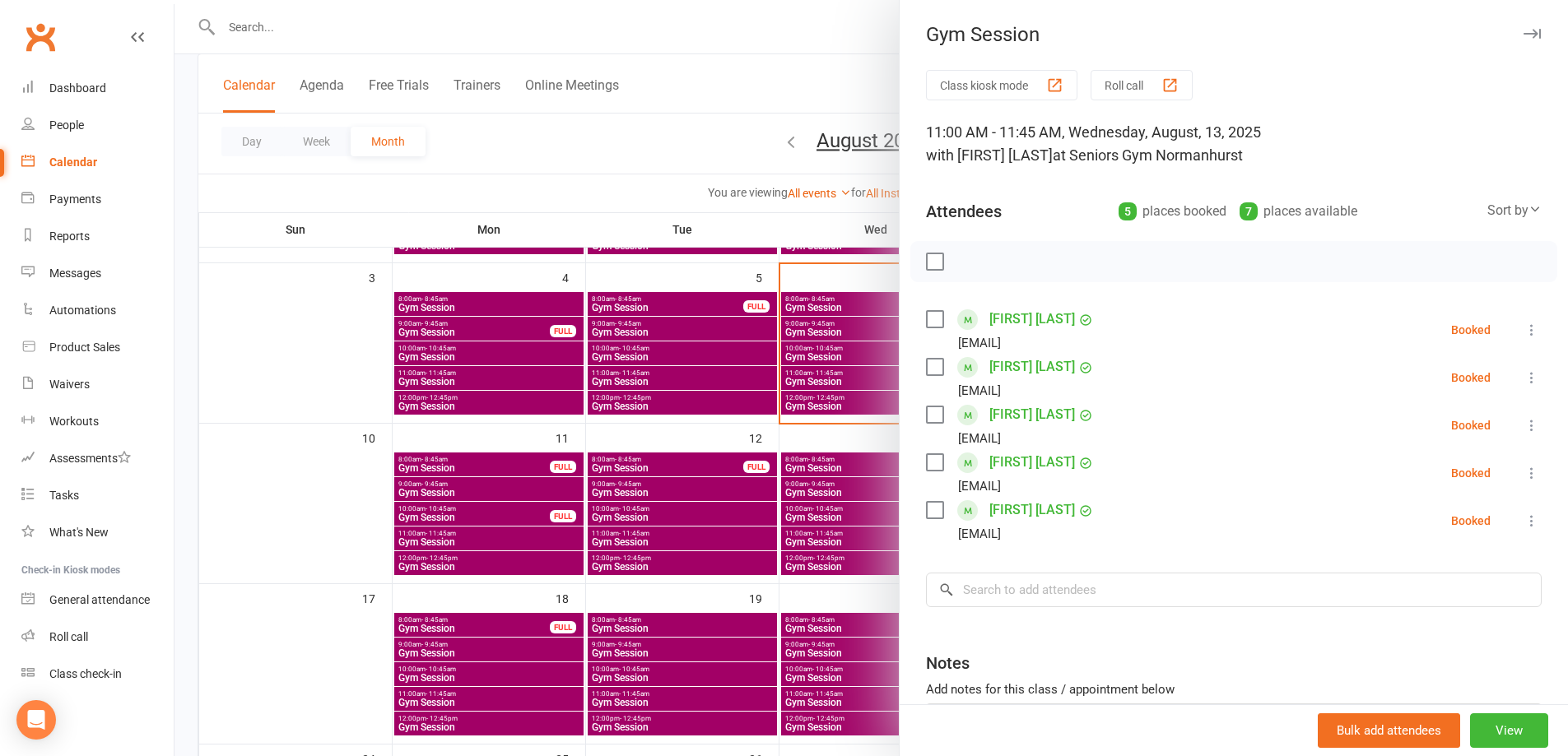 drag, startPoint x: 575, startPoint y: 133, endPoint x: 517, endPoint y: 103, distance: 65.29931 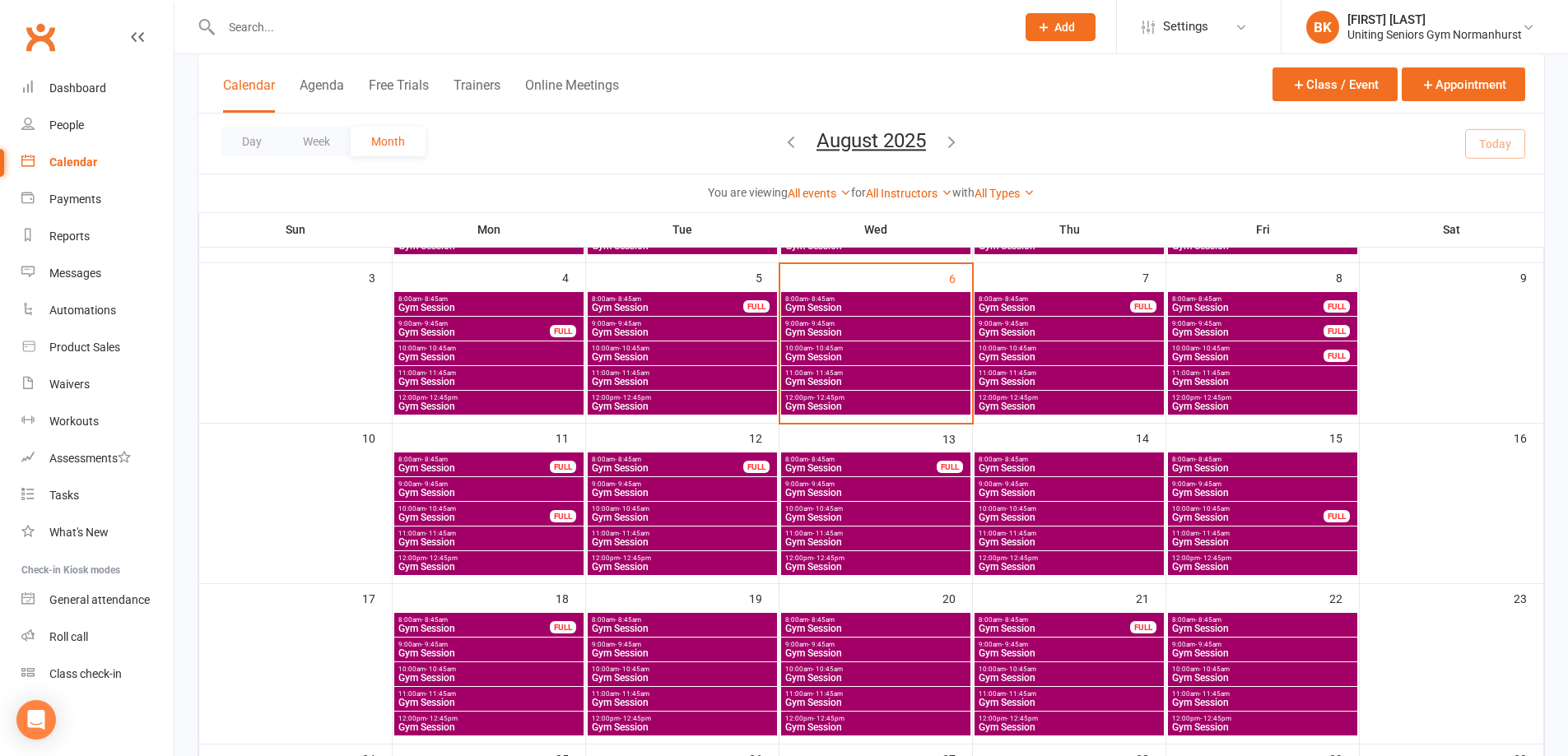 click at bounding box center (610, 27) 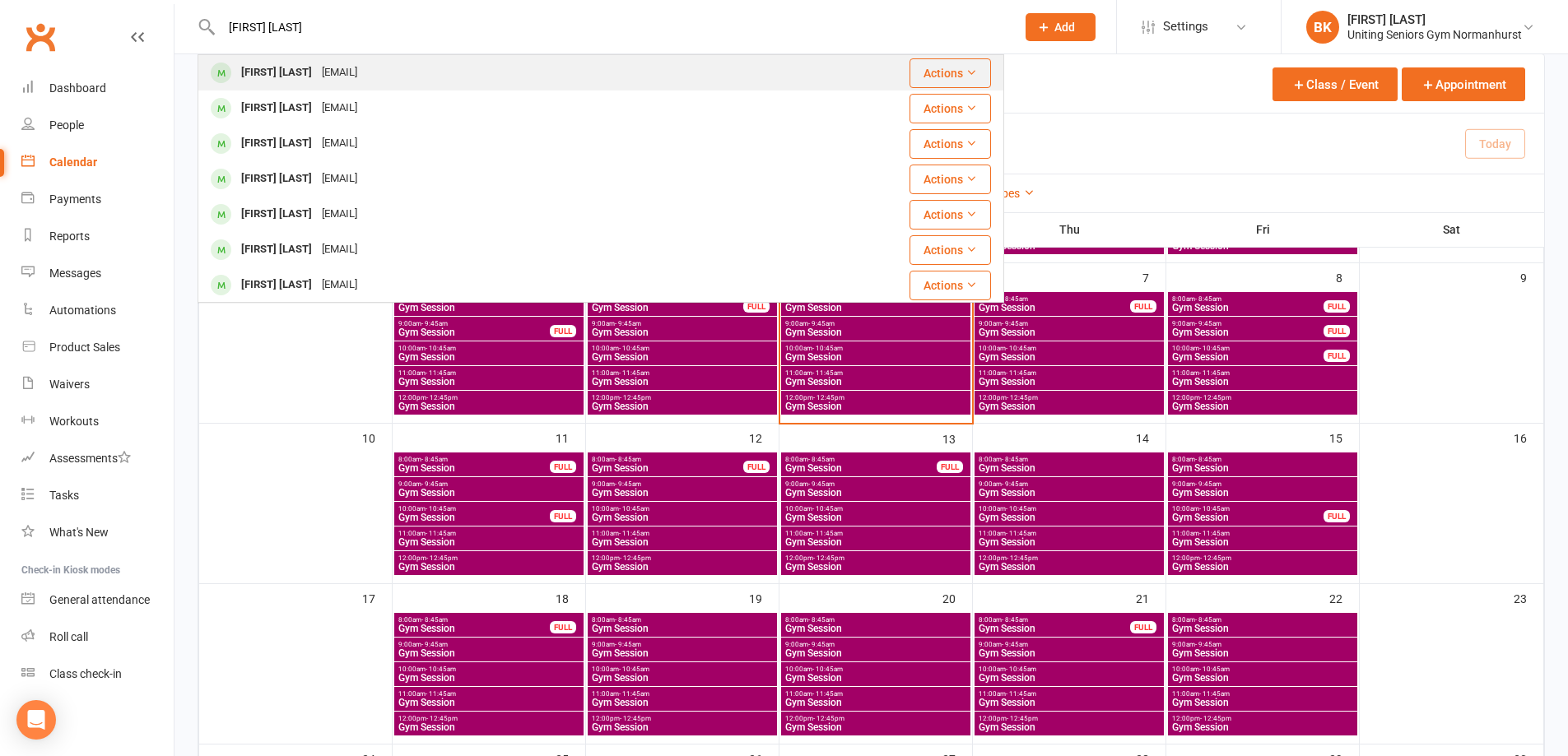 type on "margaret tyler" 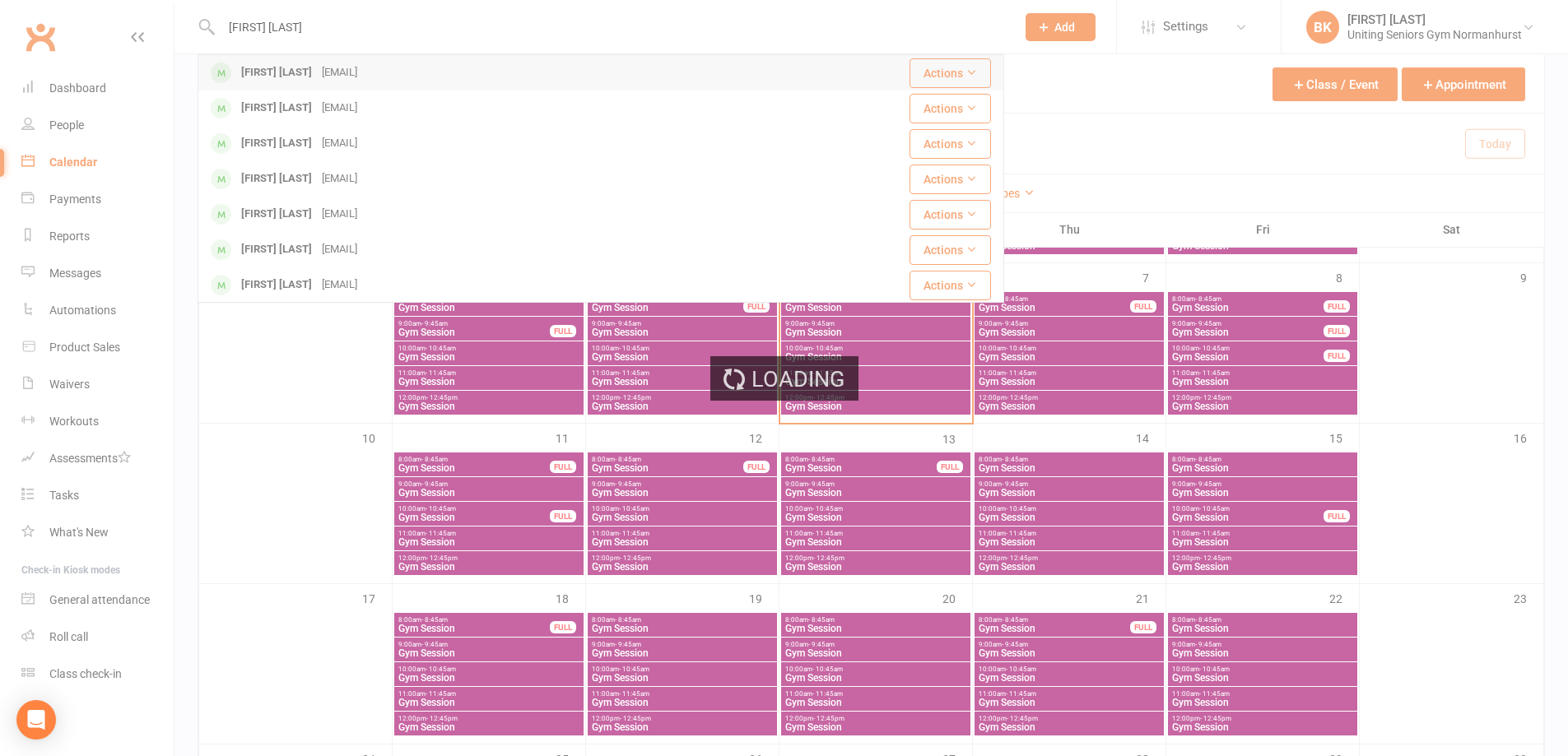 type 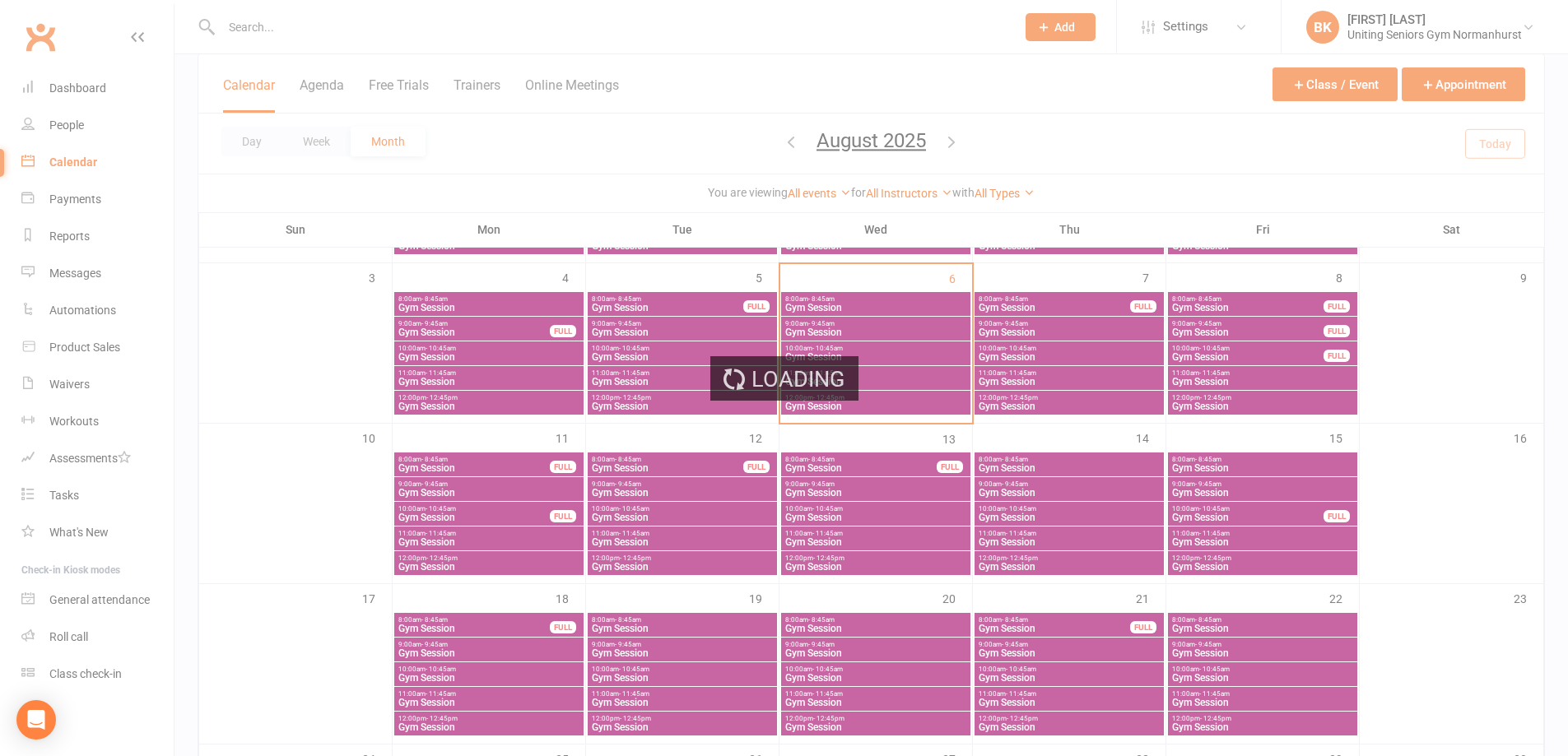 scroll, scrollTop: 0, scrollLeft: 0, axis: both 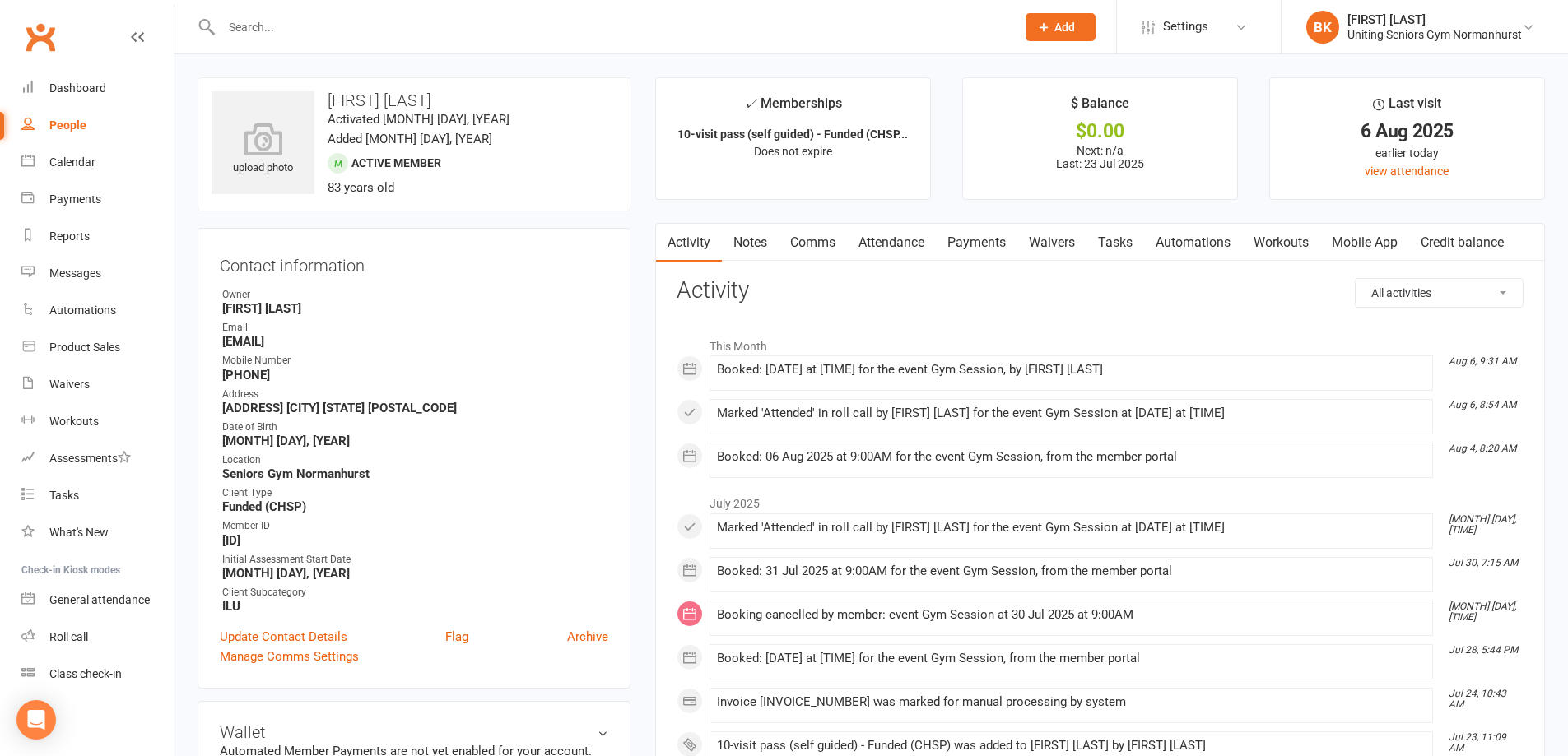 click on "Mobile App" at bounding box center [1365, 243] 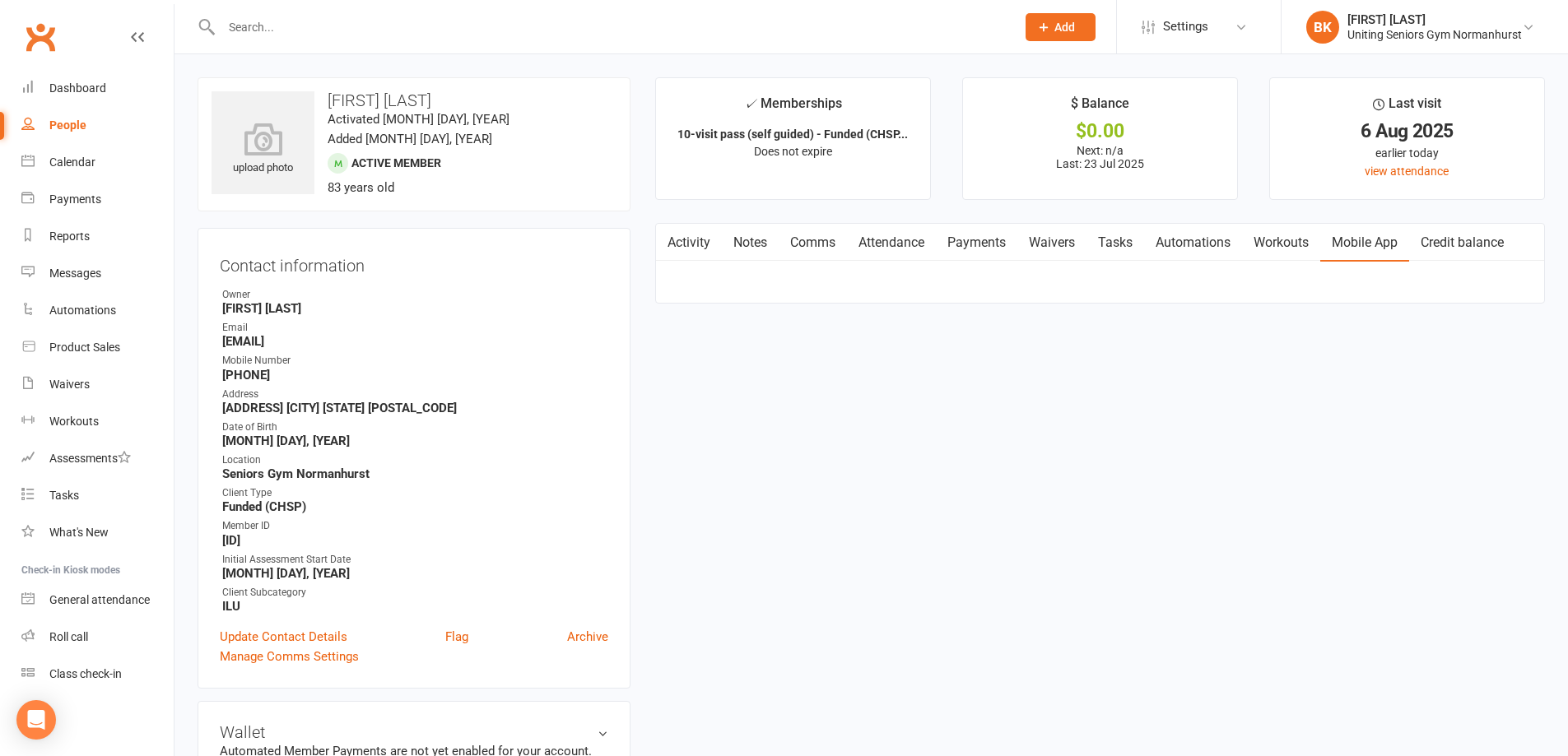 scroll, scrollTop: 82, scrollLeft: 0, axis: vertical 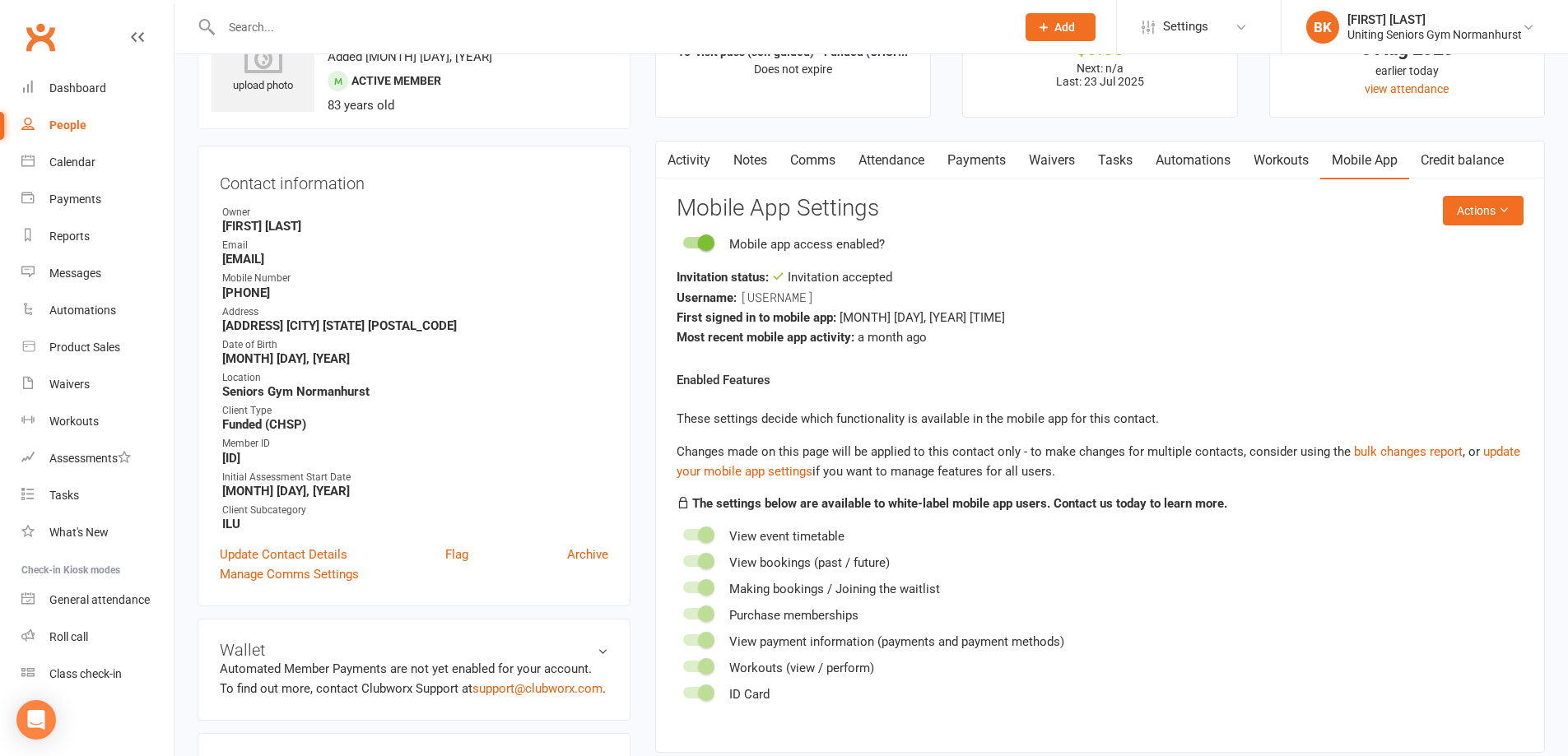 click on "Activity" at bounding box center [689, 160] 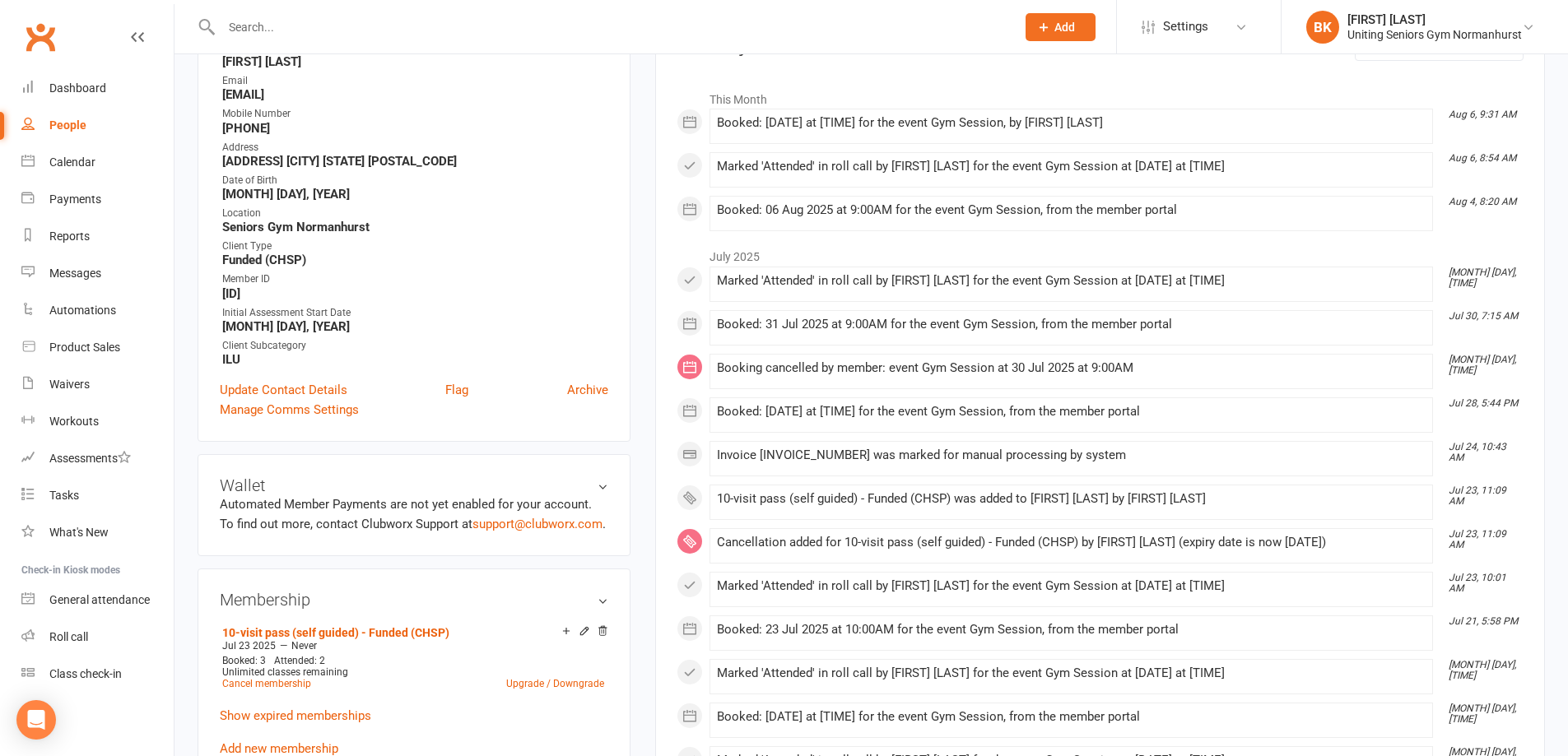 scroll, scrollTop: 0, scrollLeft: 0, axis: both 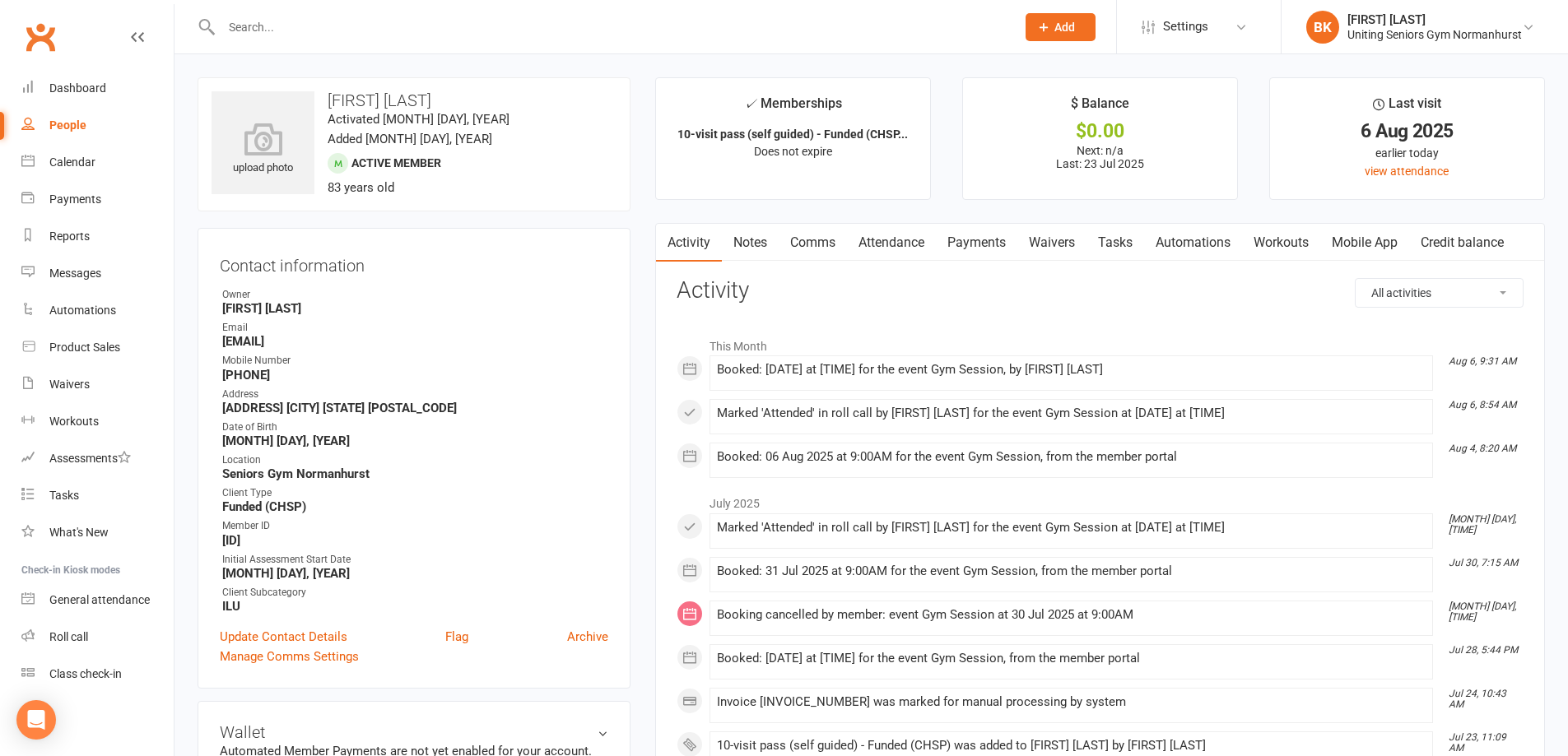 click on "Mobile App" at bounding box center (1365, 243) 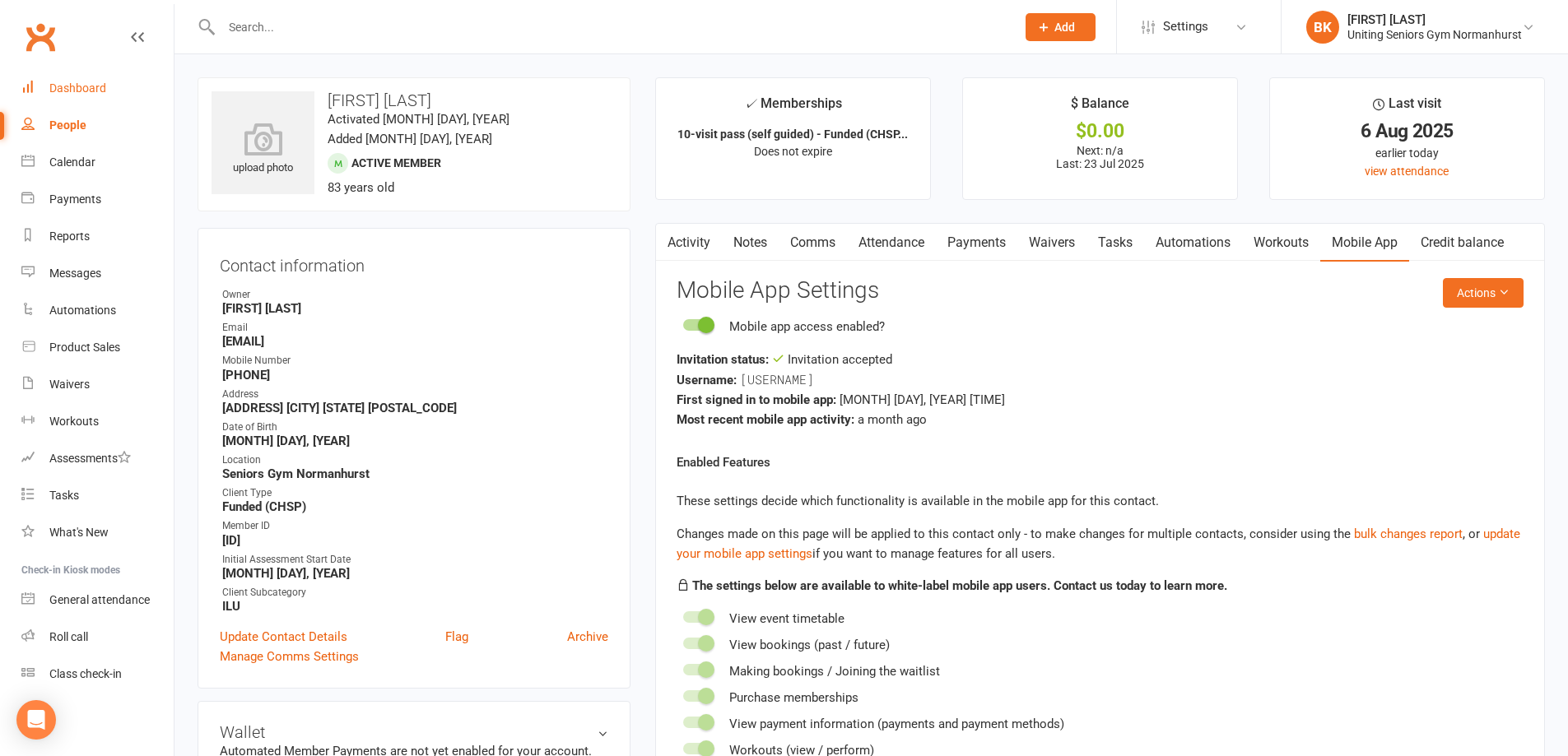 drag, startPoint x: 128, startPoint y: 90, endPoint x: 210, endPoint y: 2, distance: 120.283 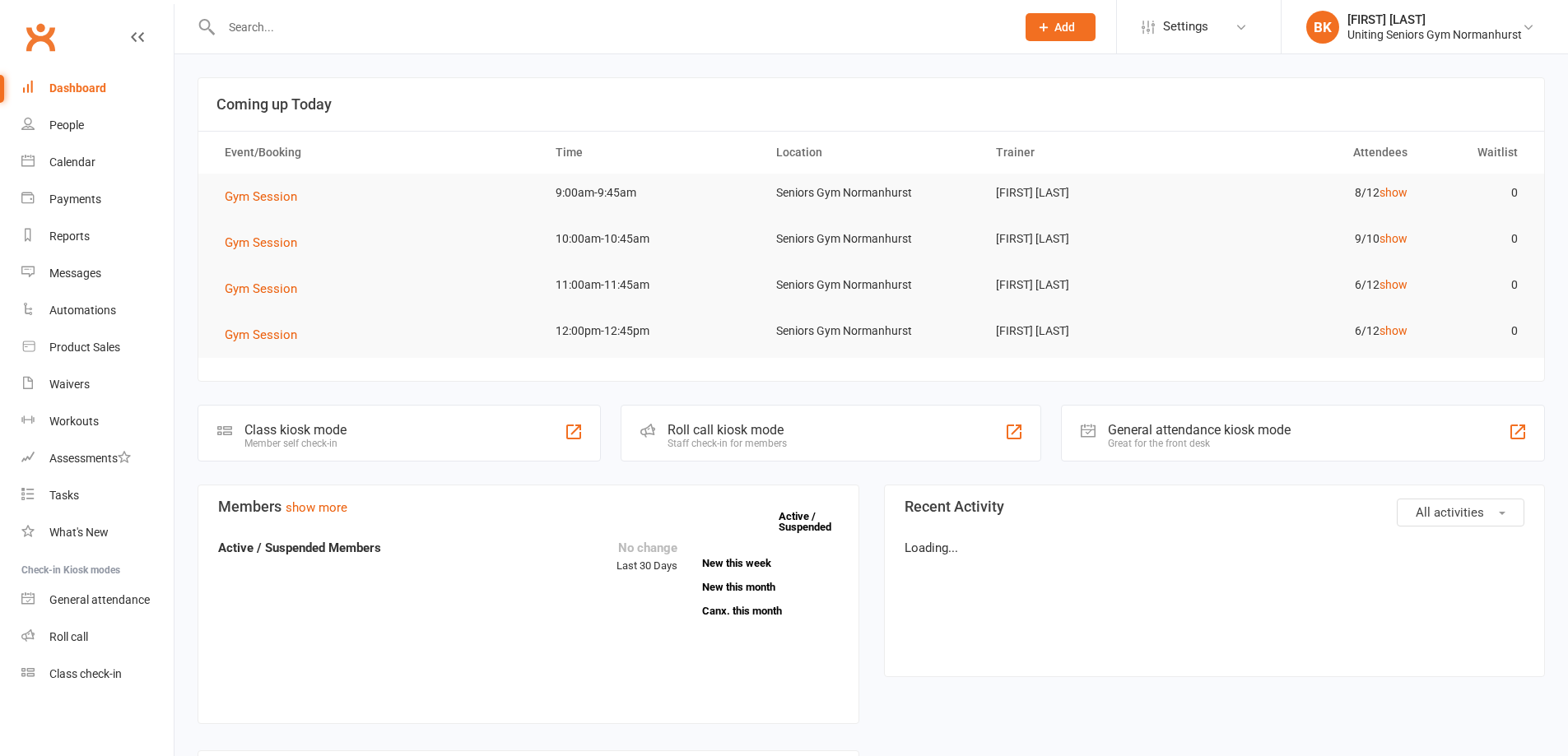 scroll, scrollTop: 0, scrollLeft: 0, axis: both 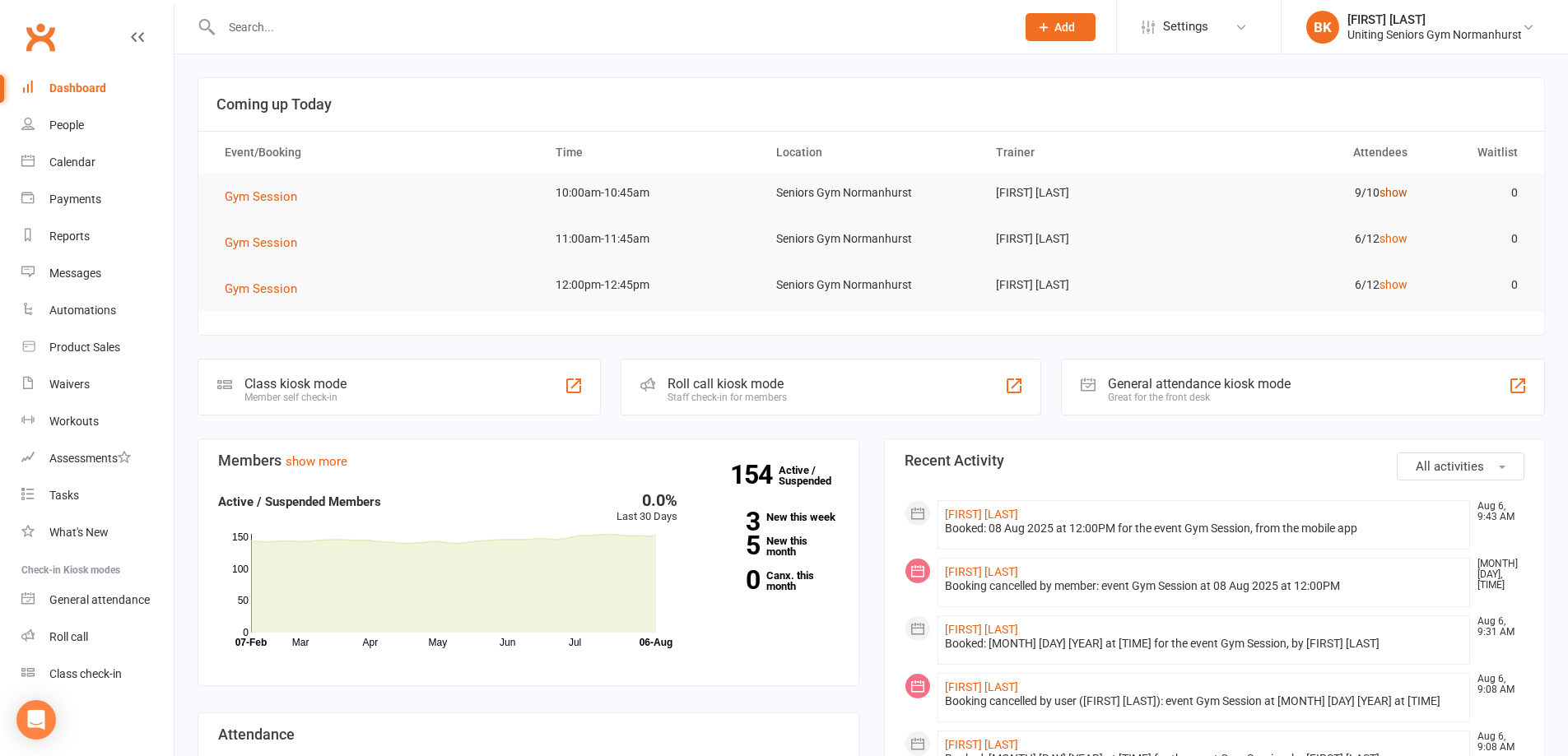 click on "show" at bounding box center [1394, 192] 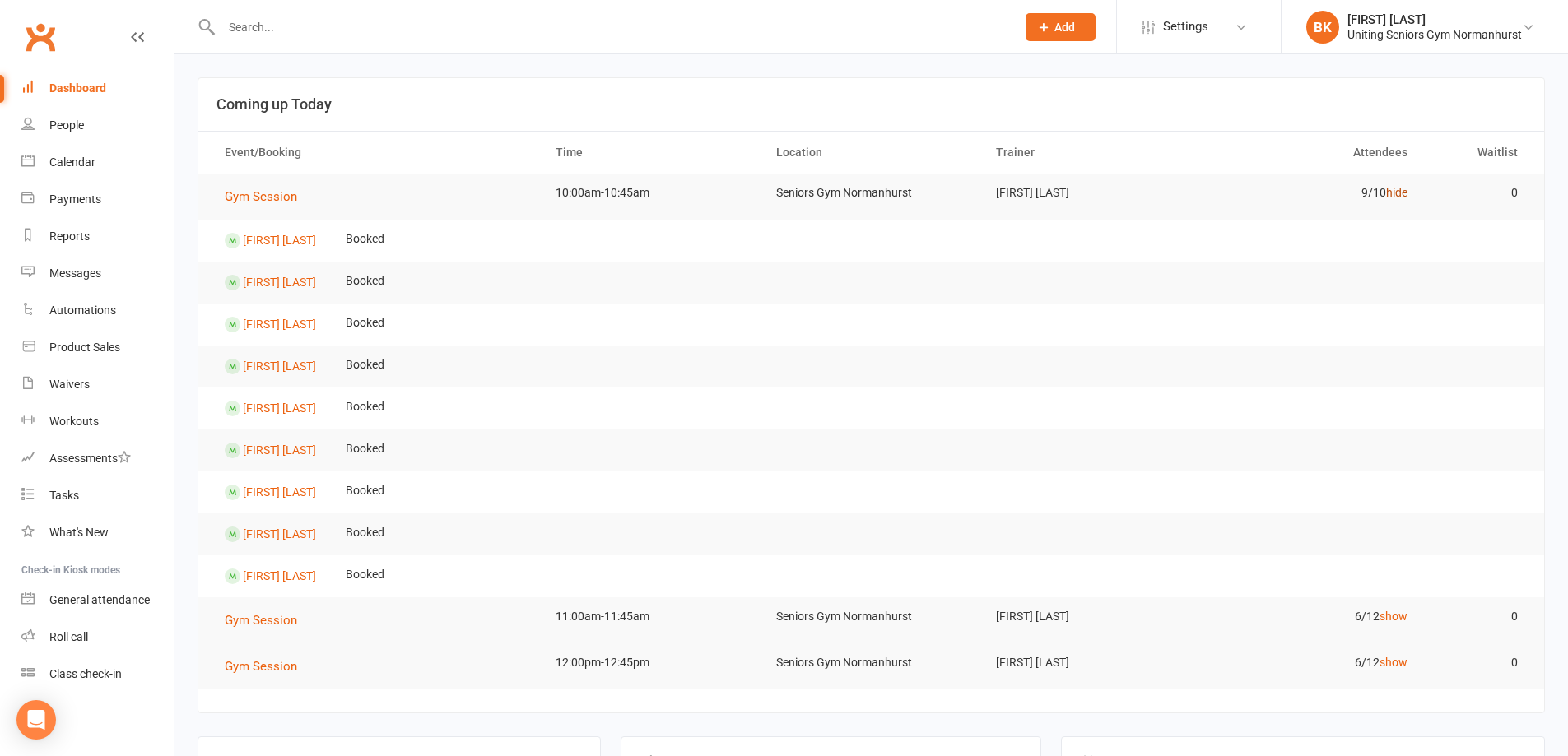 click on "hide" at bounding box center (1397, 192) 